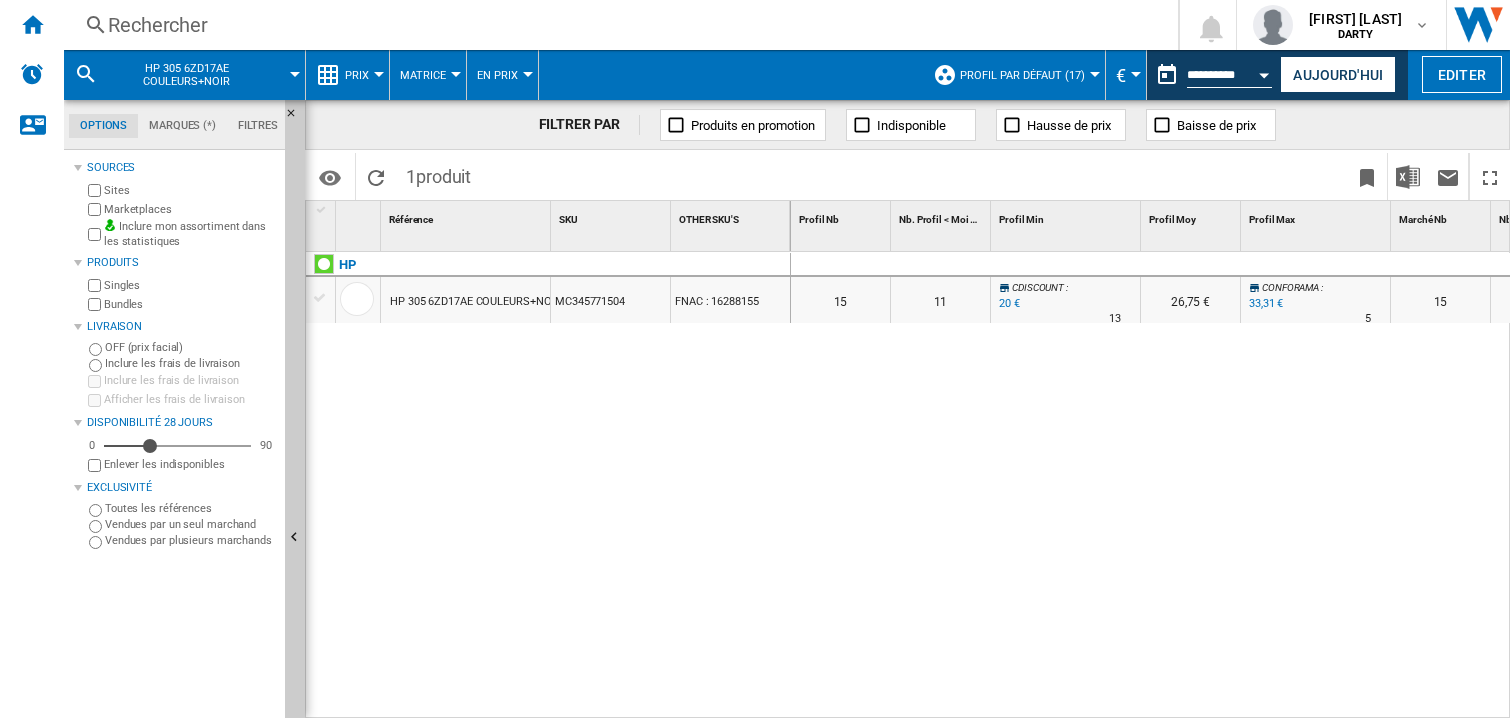 scroll, scrollTop: 0, scrollLeft: 0, axis: both 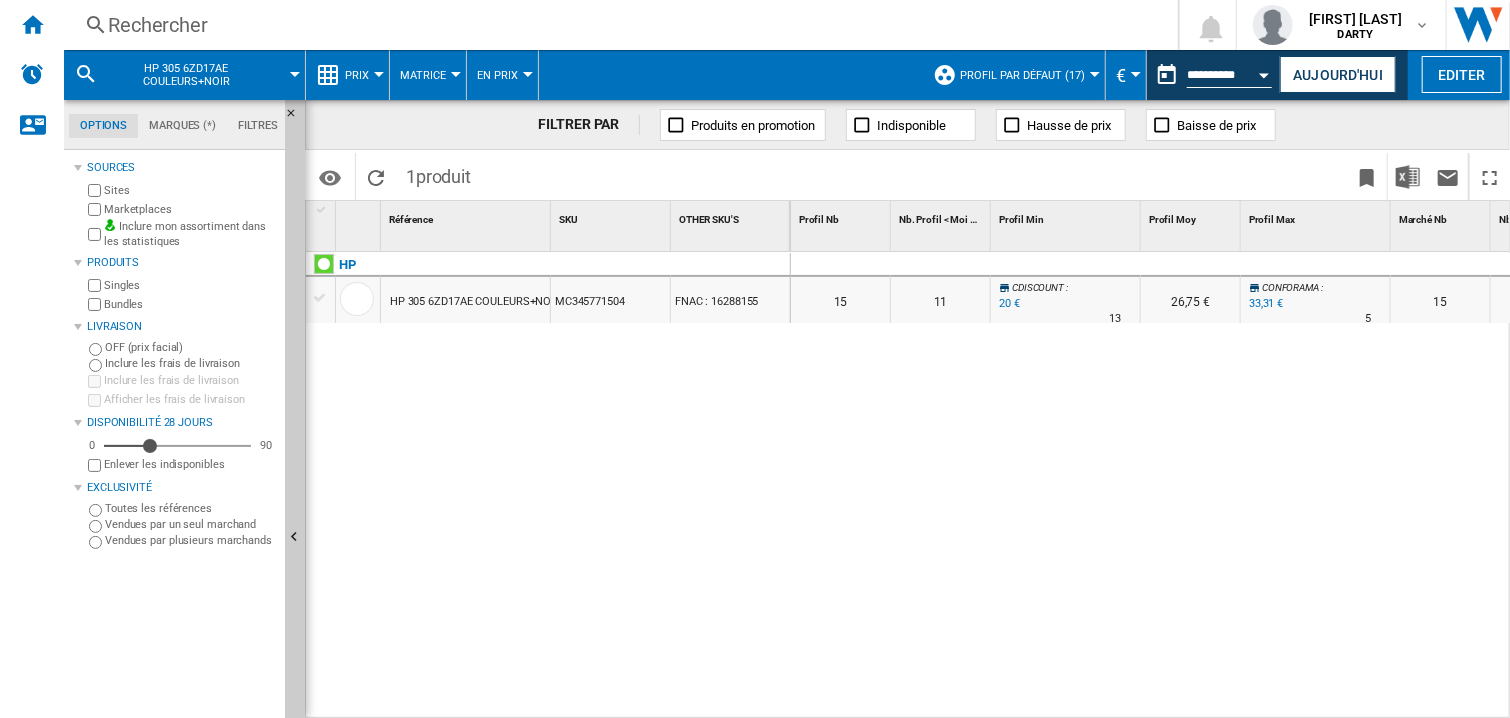 click on "CDISCOUNT : -28.8 % 20 € 13 CDISCOUNT : 26,75 € CONFORAMA : +18.6 % 33,31 € N/A 5 CONFORAMA : 15 11 CDISCOUNT : N/A" at bounding box center (1151, 486) 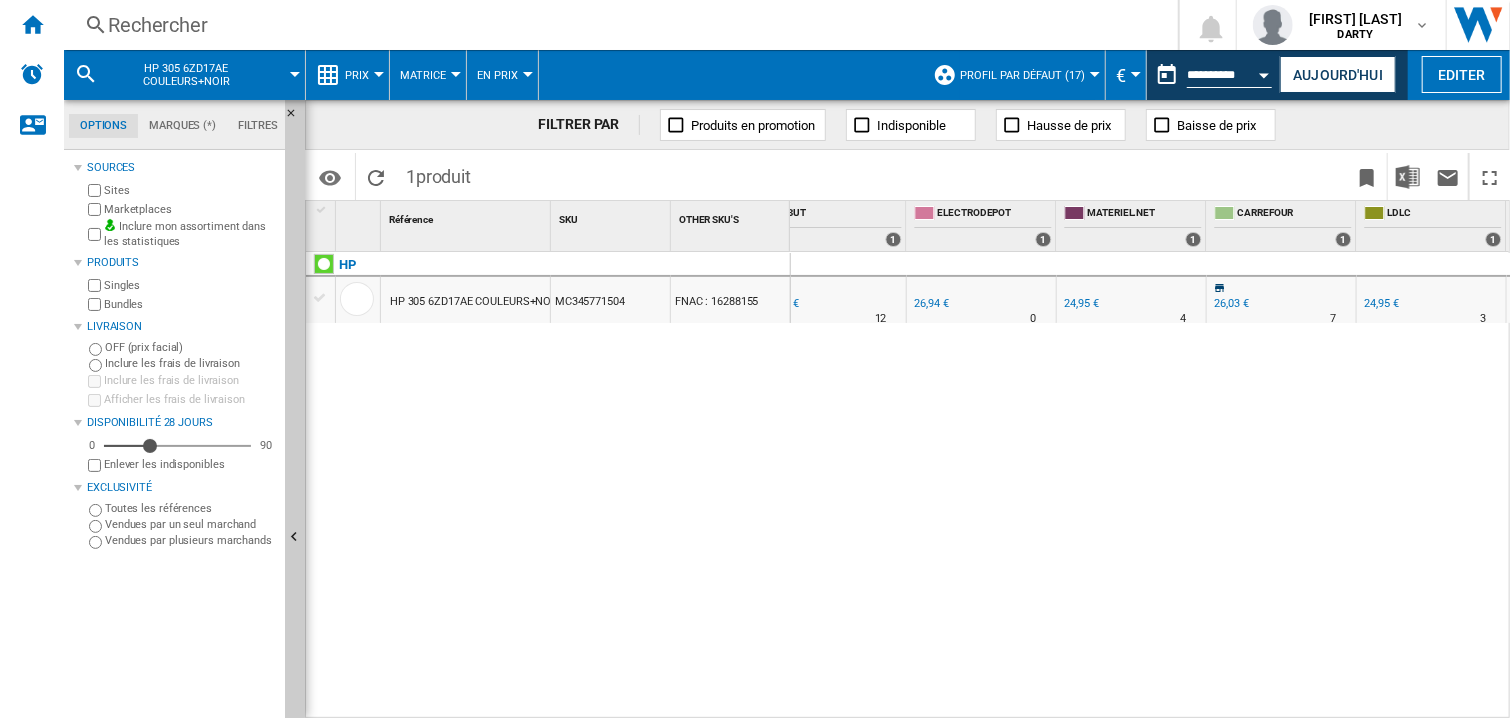 click on "Rechercher" at bounding box center (617, 25) 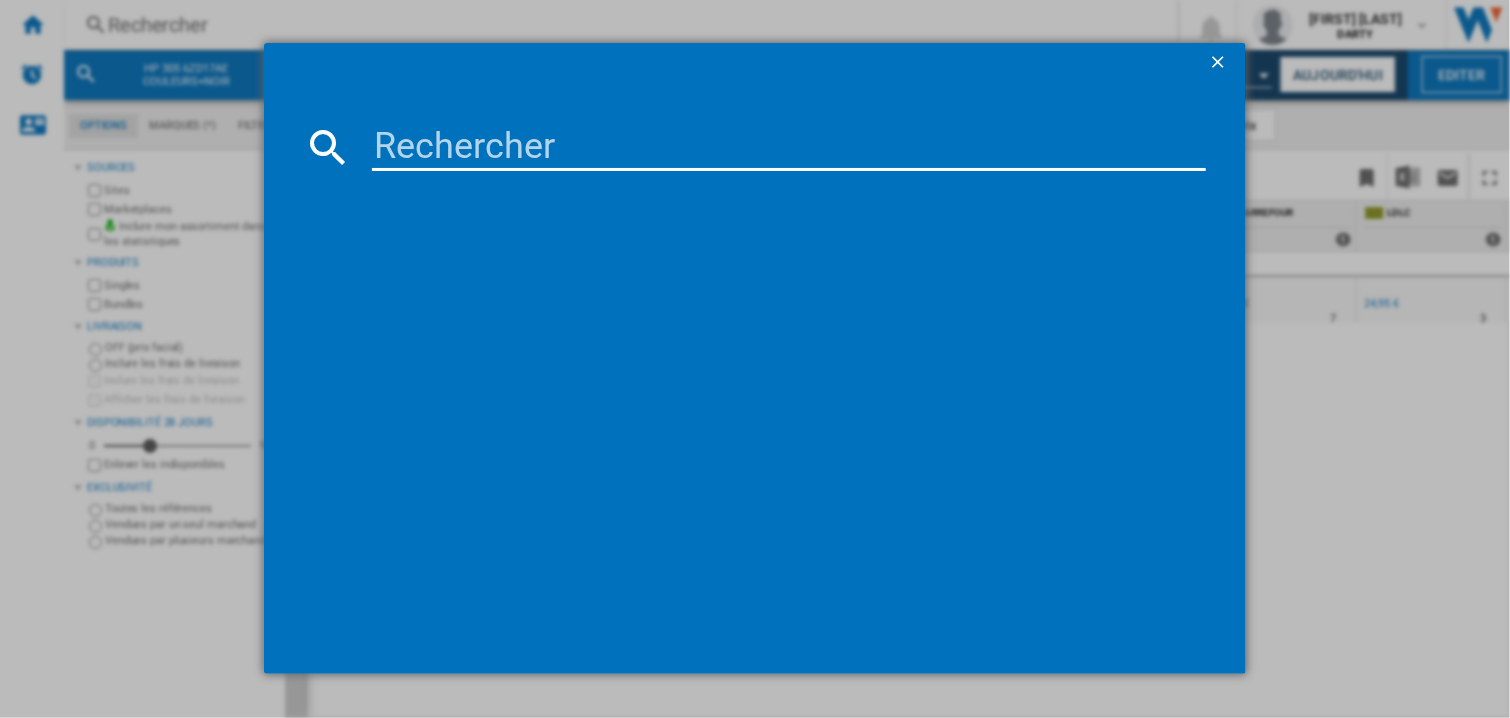 type on "7894988" 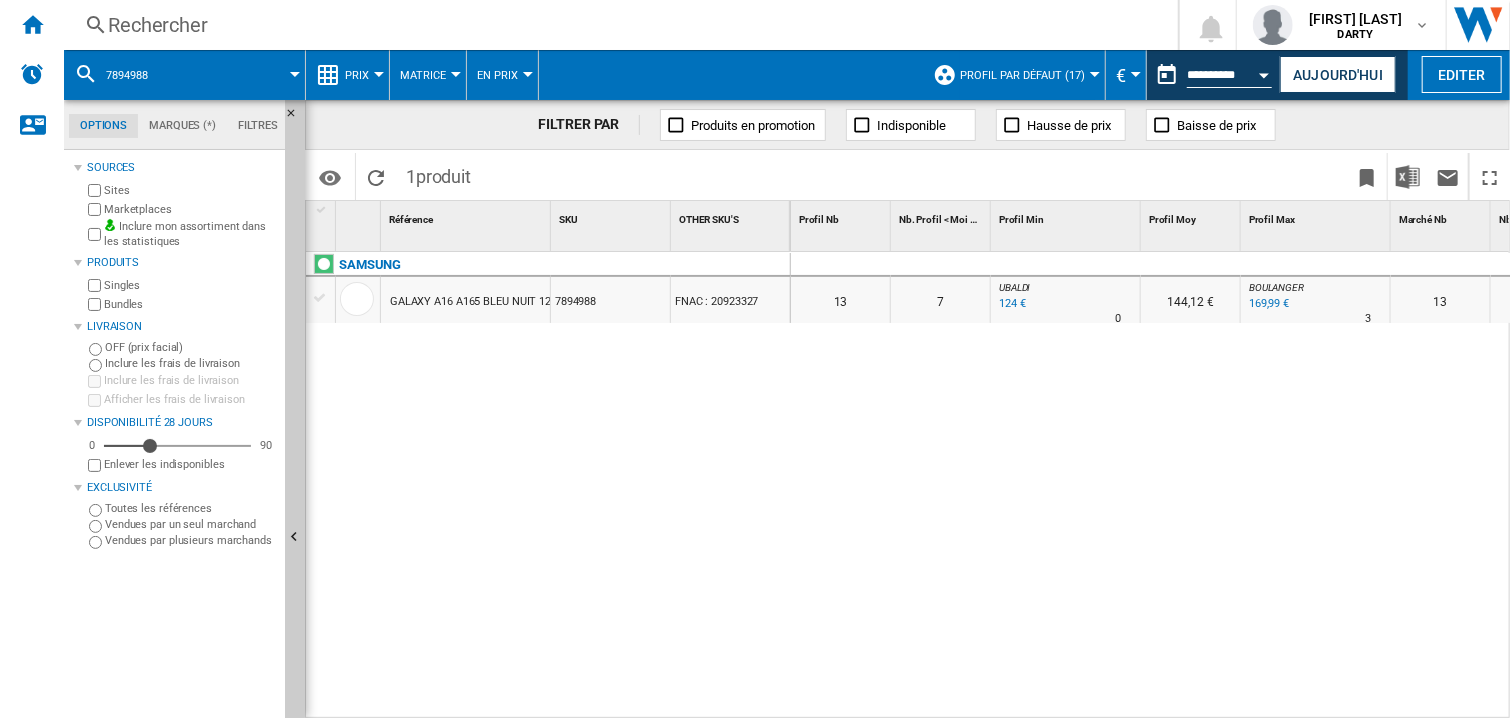 click at bounding box center (1191, 265) 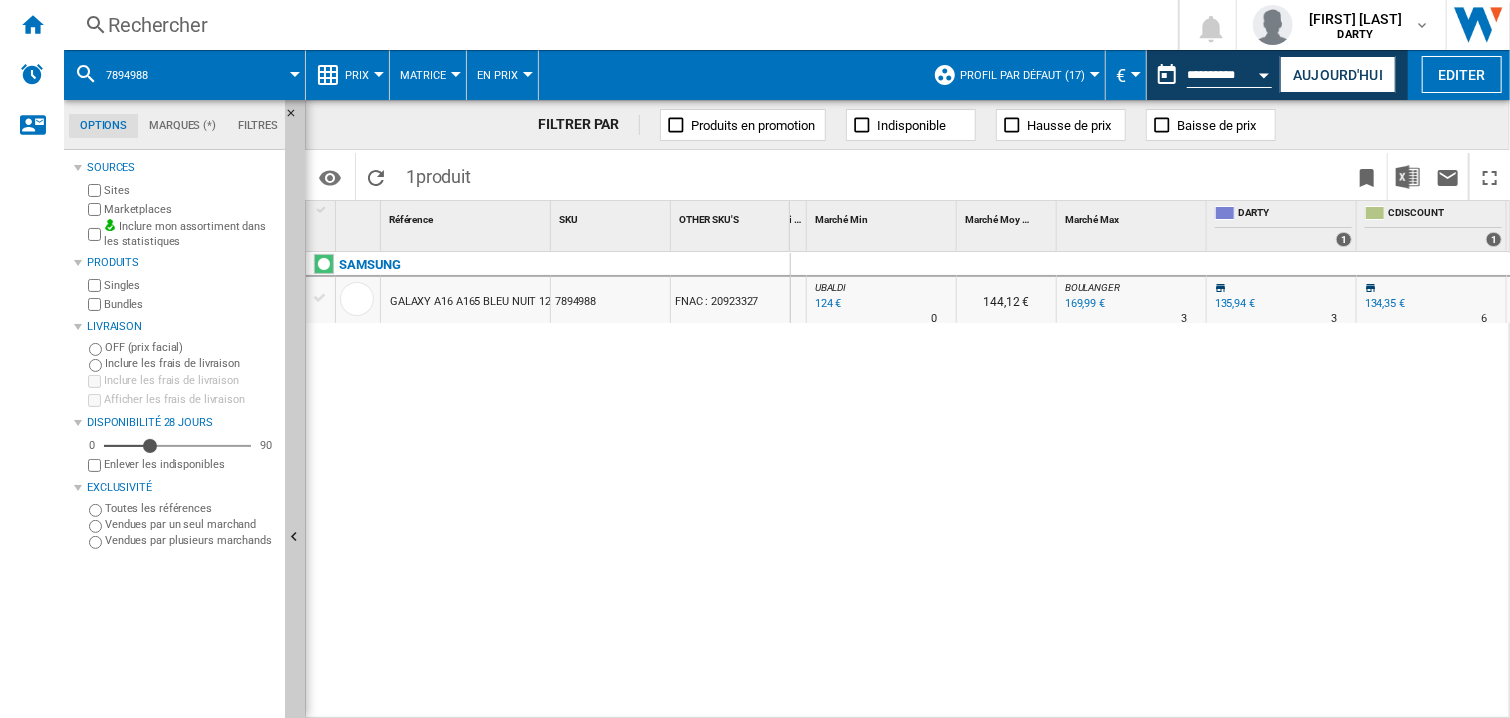 scroll, scrollTop: 0, scrollLeft: 1084, axis: horizontal 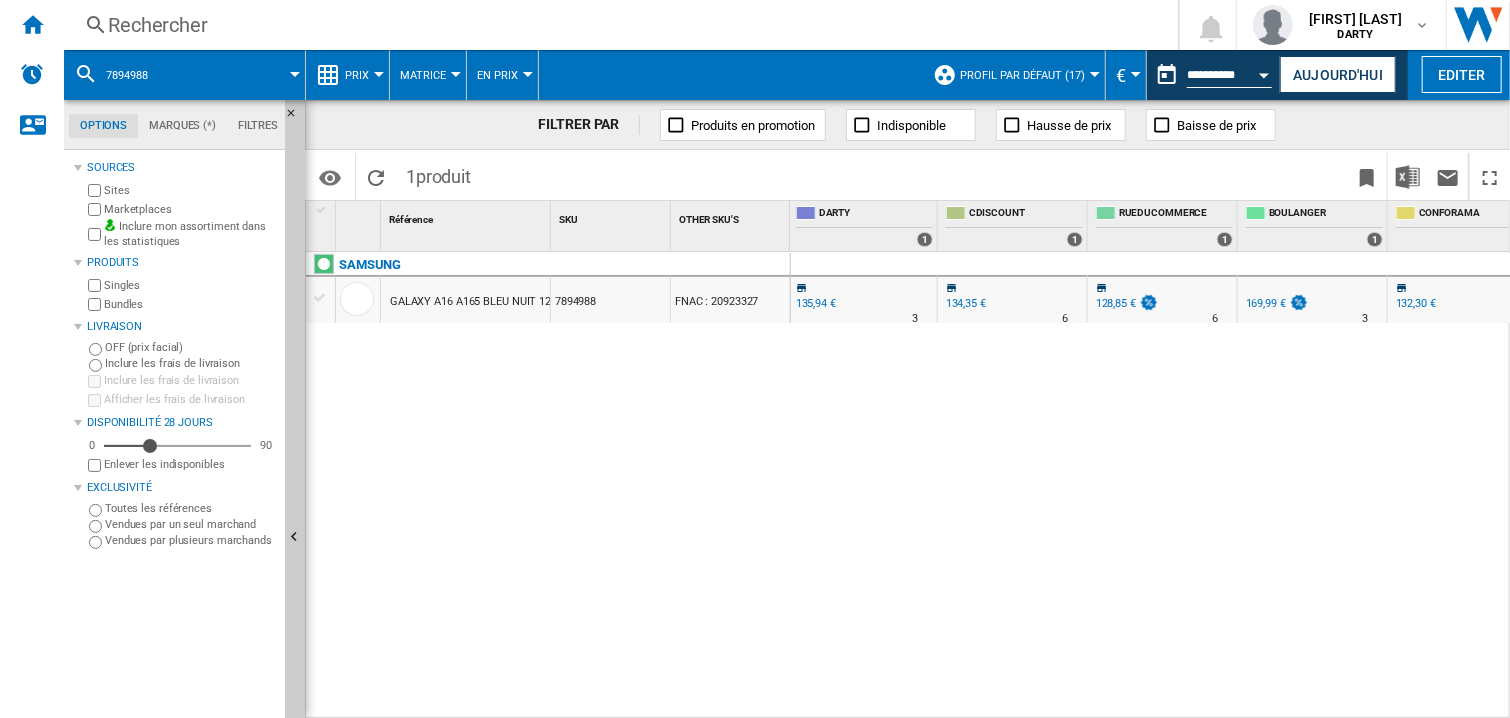 click on "UBALDI : -8.8 % 124 € N/A UBALDI : 144,12 € BOULANGER : +25.0 % 169,99 € N/A 3" at bounding box center (1151, 486) 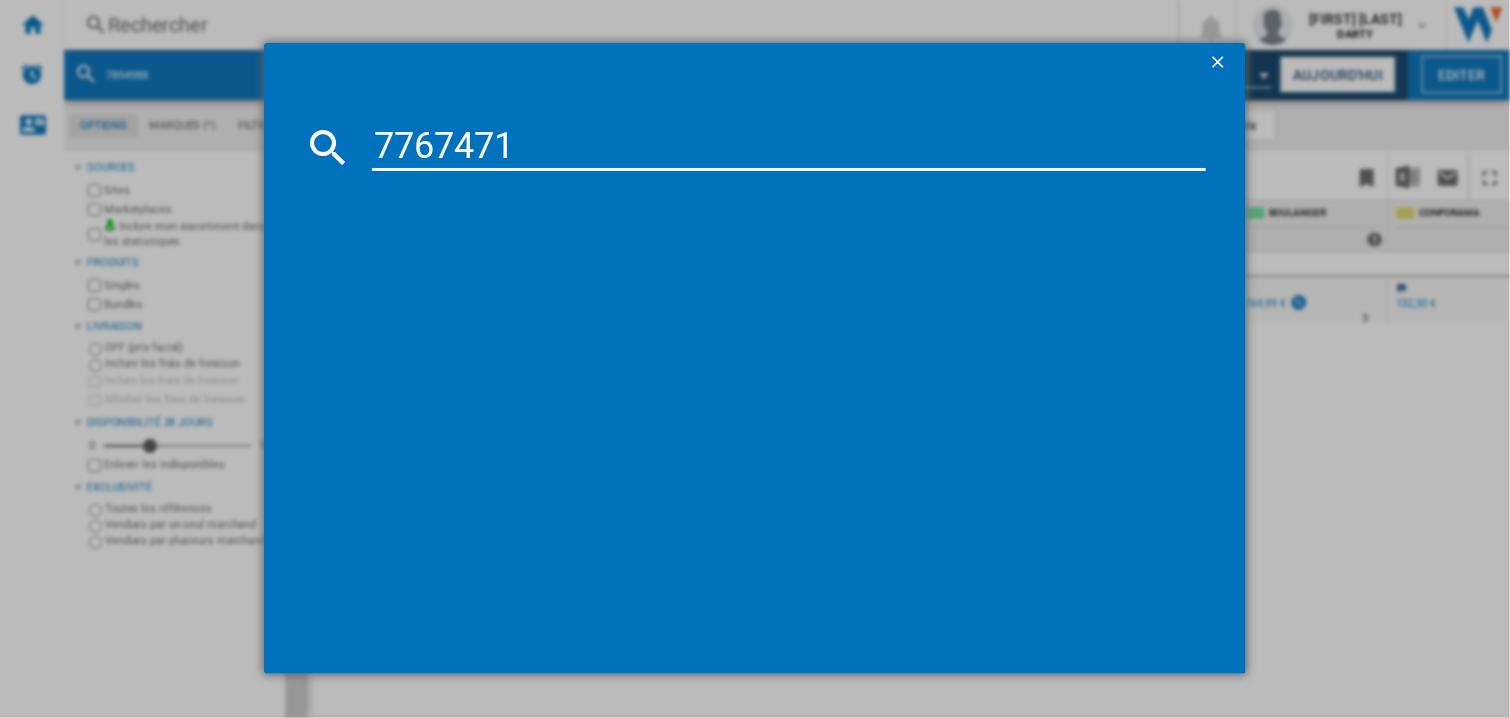 type on "7767471" 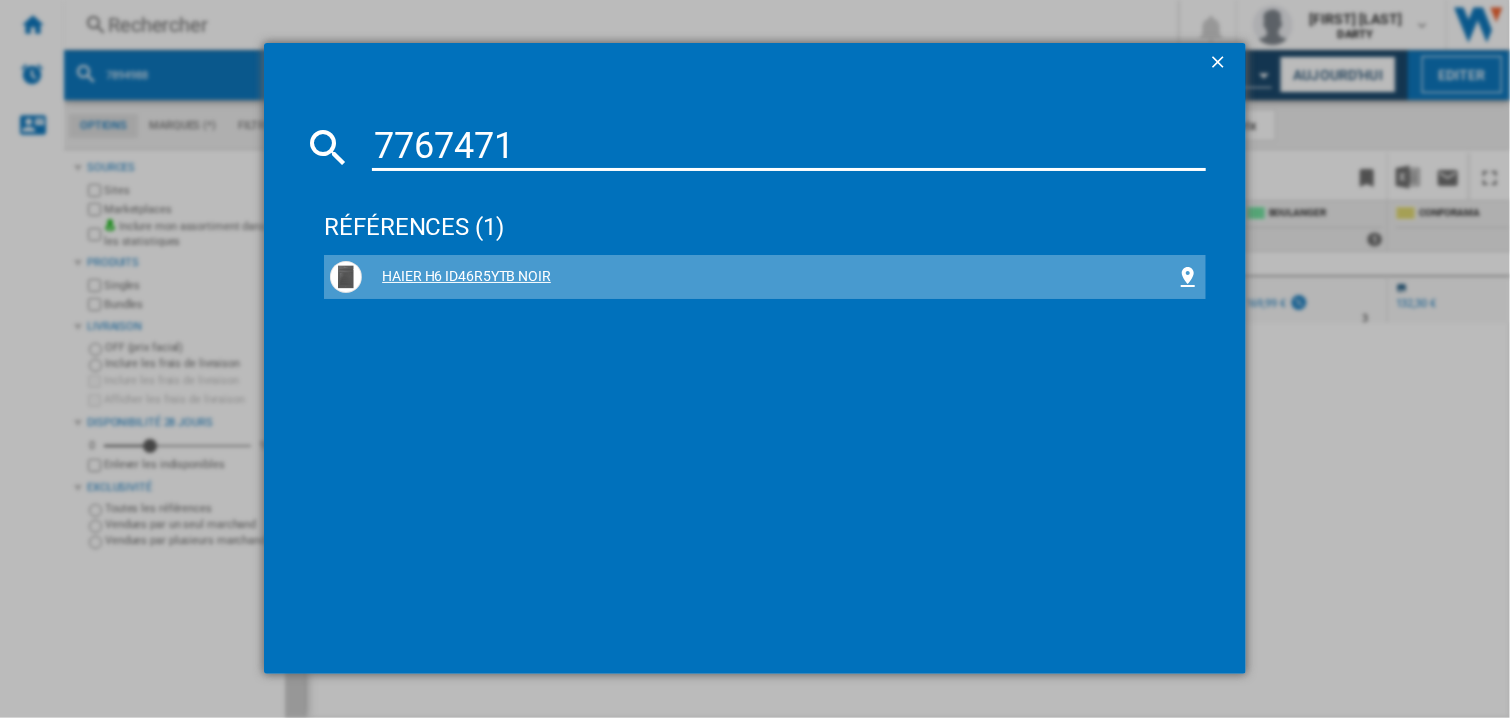click on "HAIER H6 ID46R5YTB NOIR" at bounding box center (765, 277) 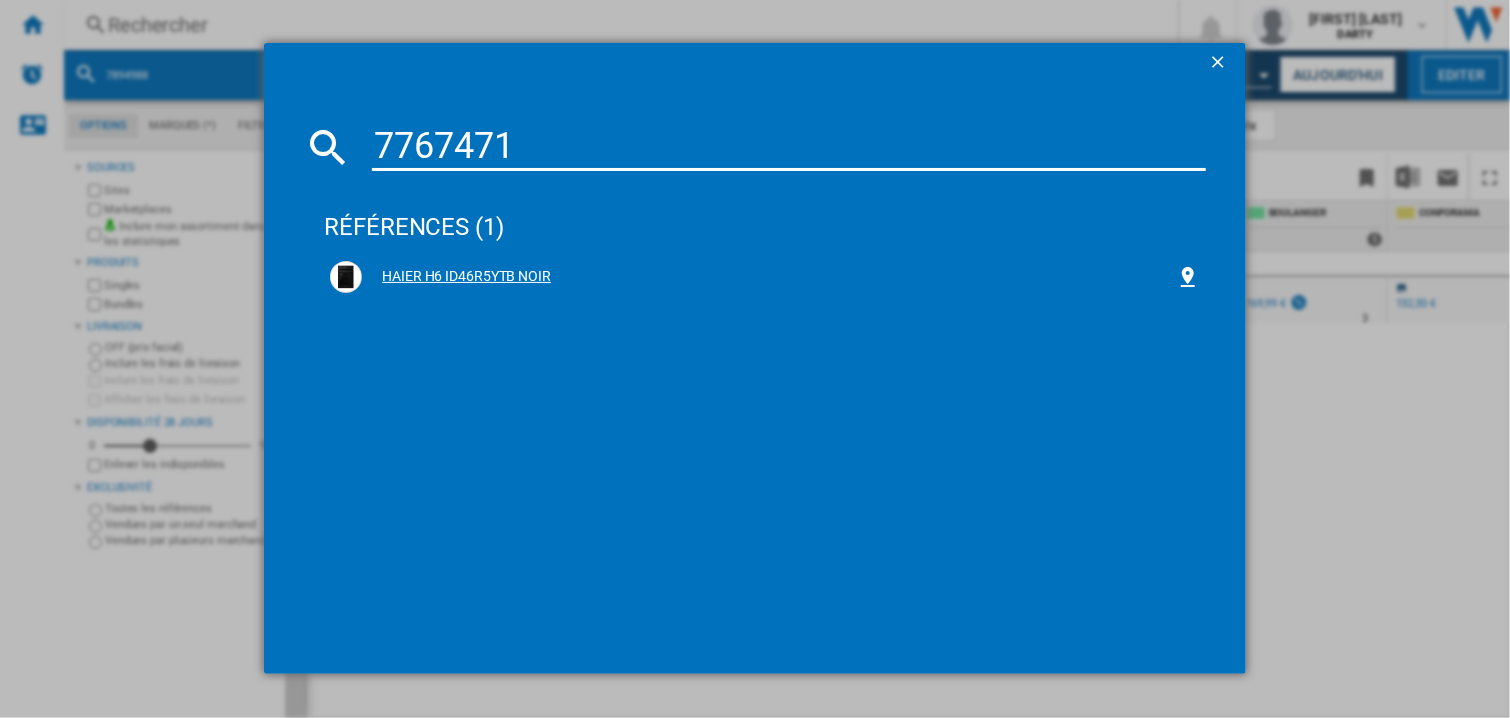 click on "HAIER H6 ID46R5YTB NOIR" at bounding box center (769, 277) 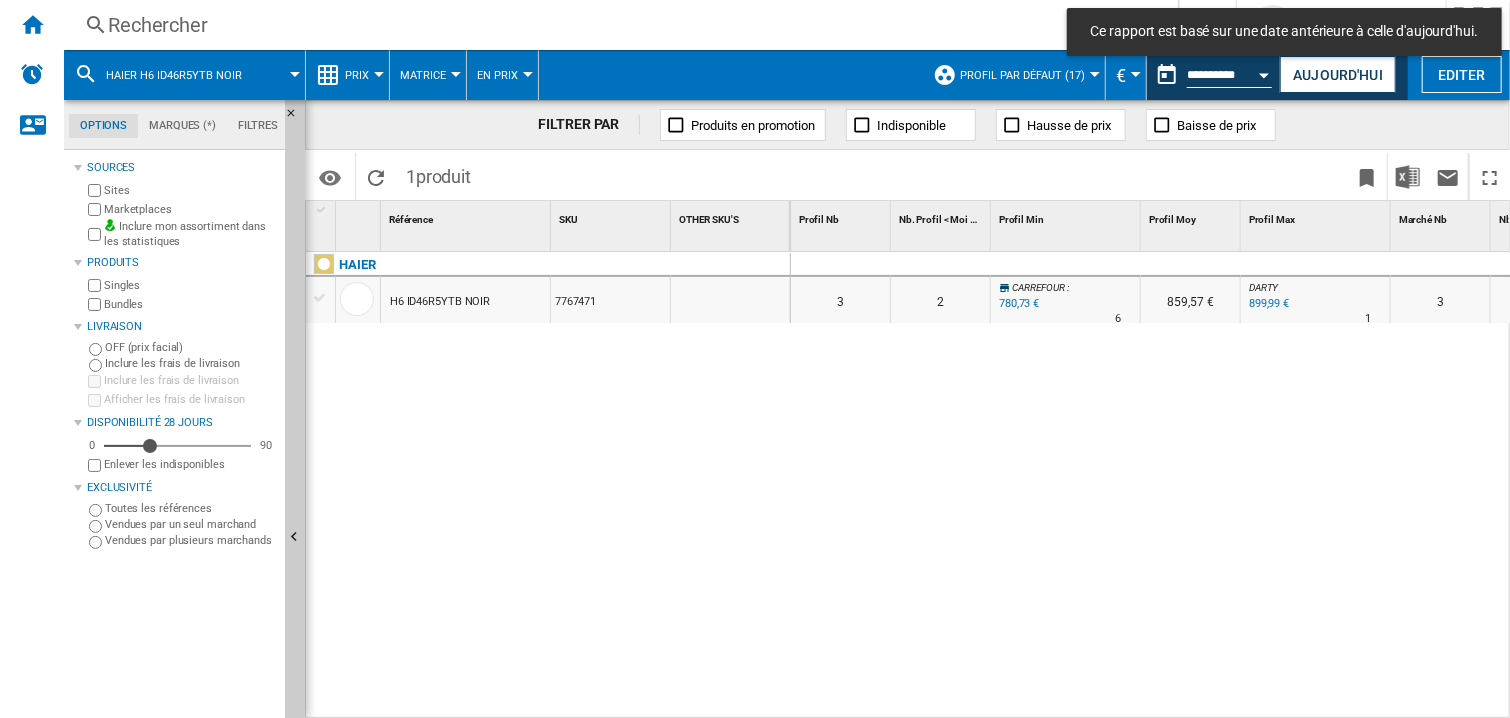 click at bounding box center (1066, 265) 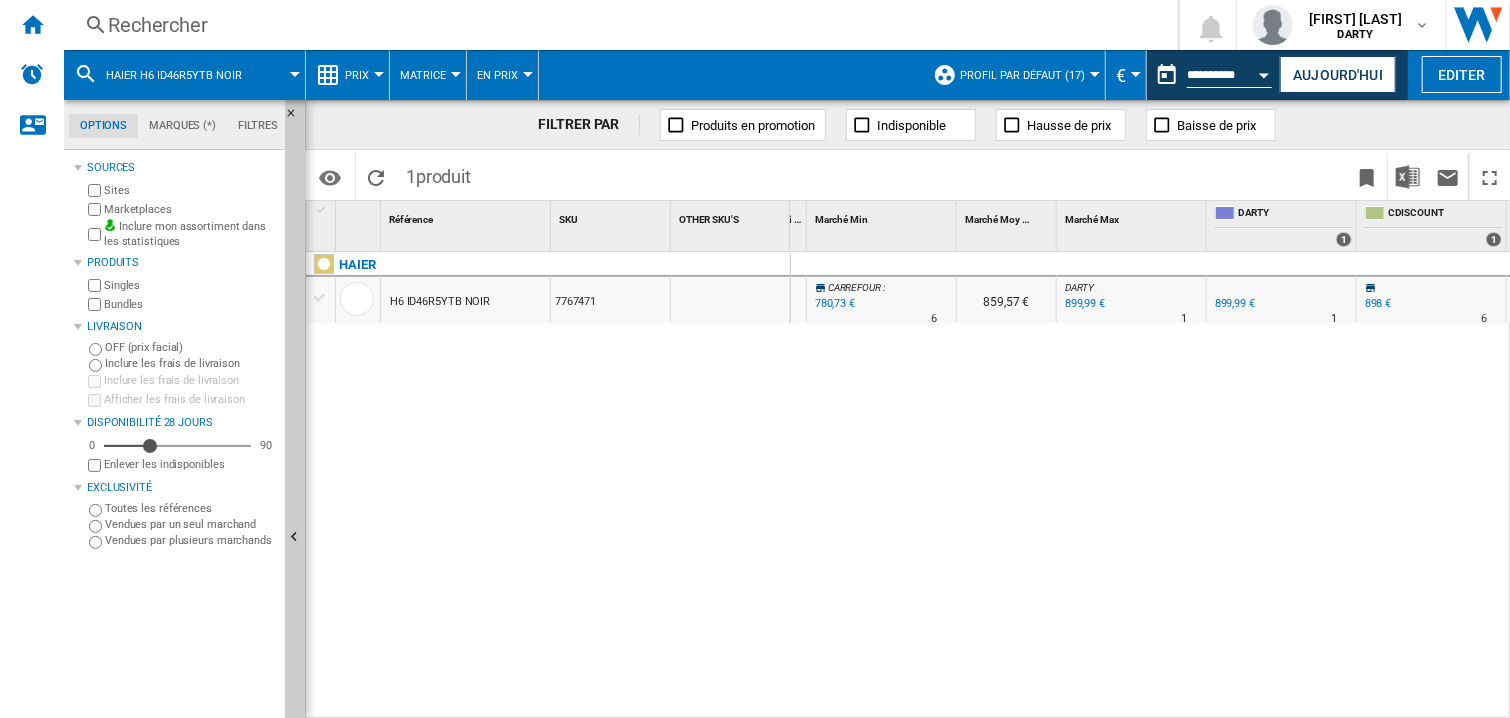 click on "Rechercher" at bounding box center (617, 25) 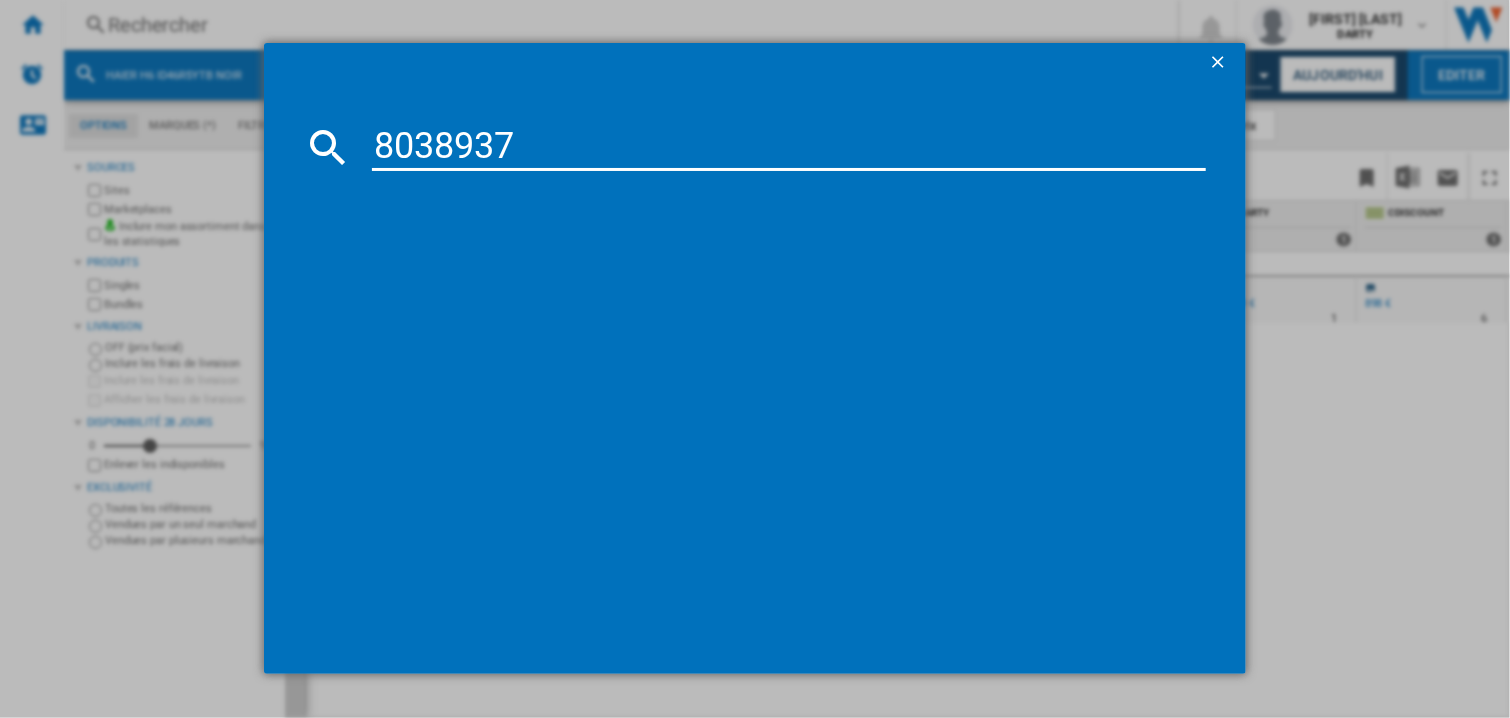 type on "8038937" 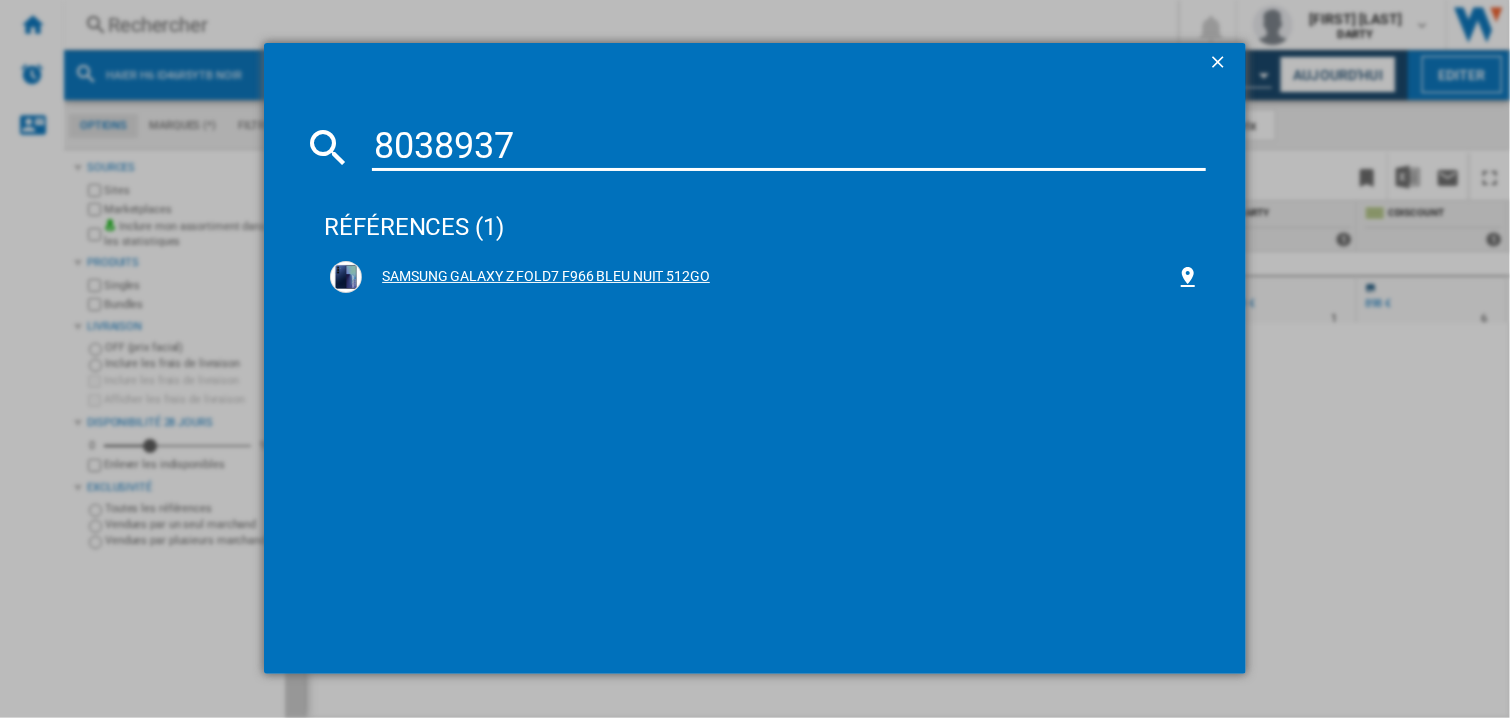 click on "SAMSUNG GALAXY Z FOLD7 F966 BLEU NUIT 512GO" at bounding box center (769, 277) 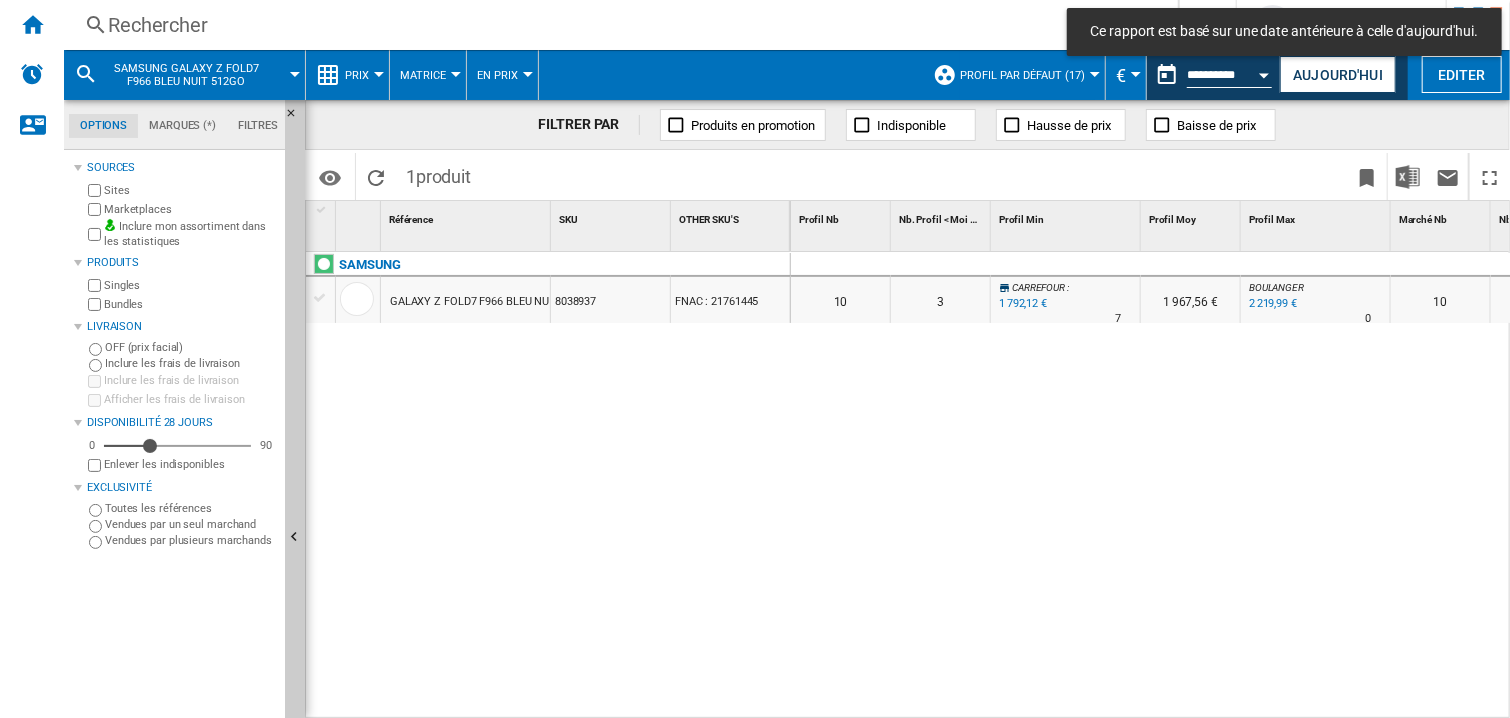 click at bounding box center [1316, 265] 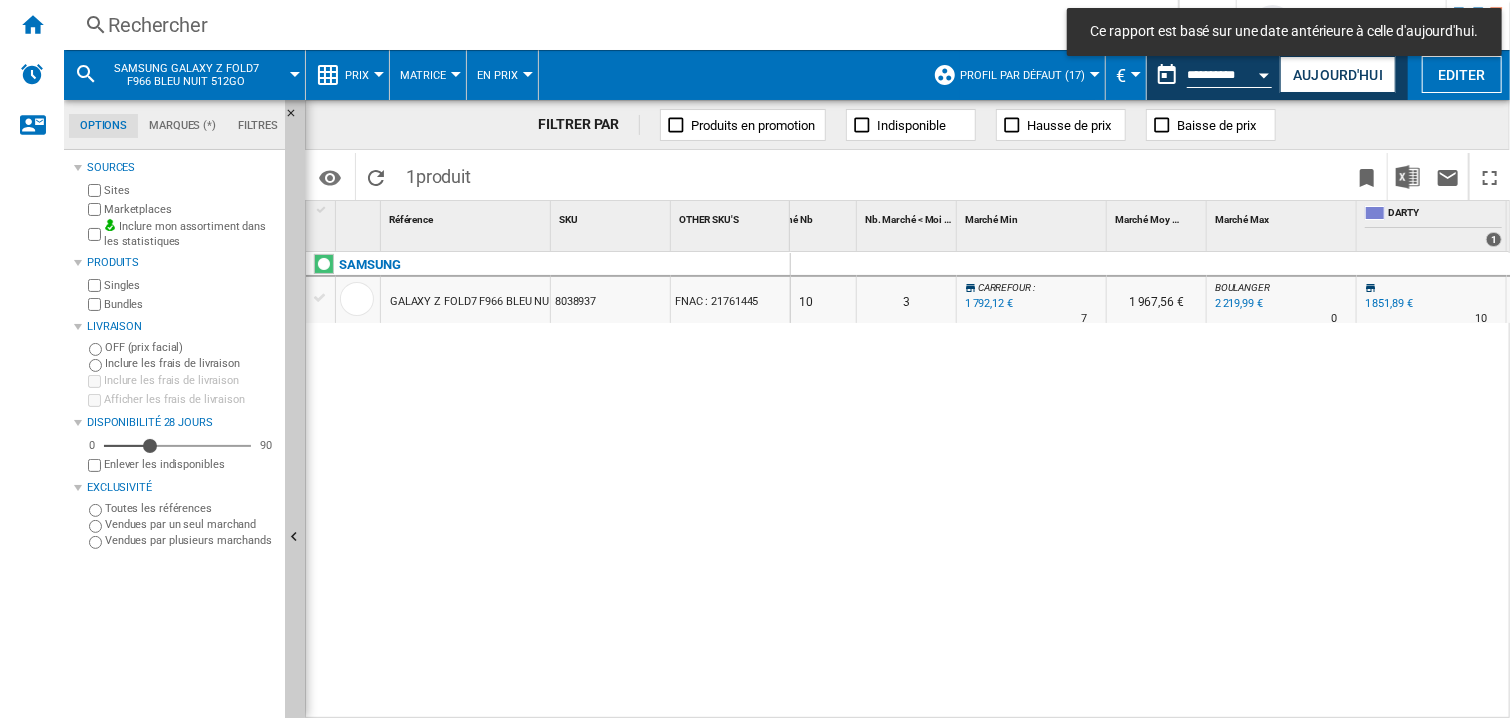 scroll, scrollTop: 0, scrollLeft: 1834, axis: horizontal 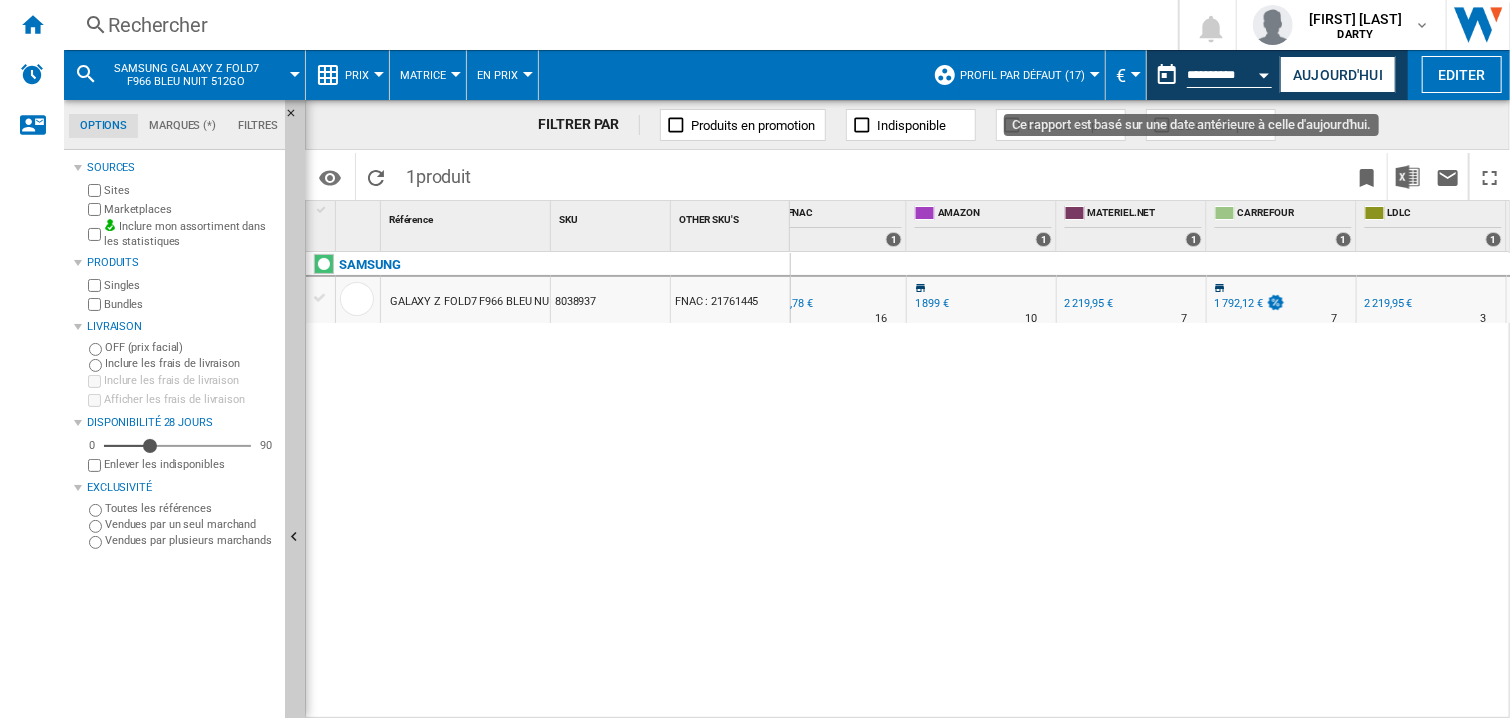 click at bounding box center (1265, 72) 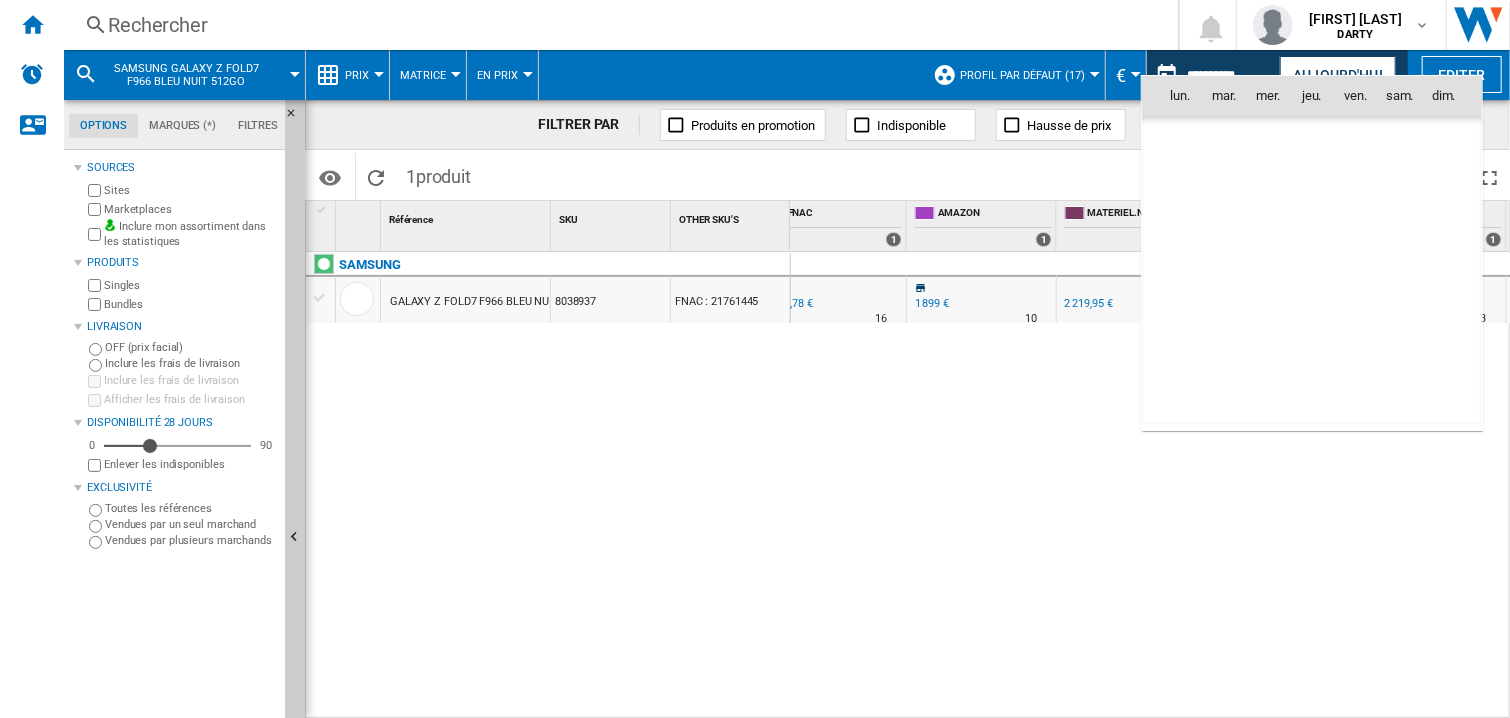 scroll, scrollTop: 9539, scrollLeft: 0, axis: vertical 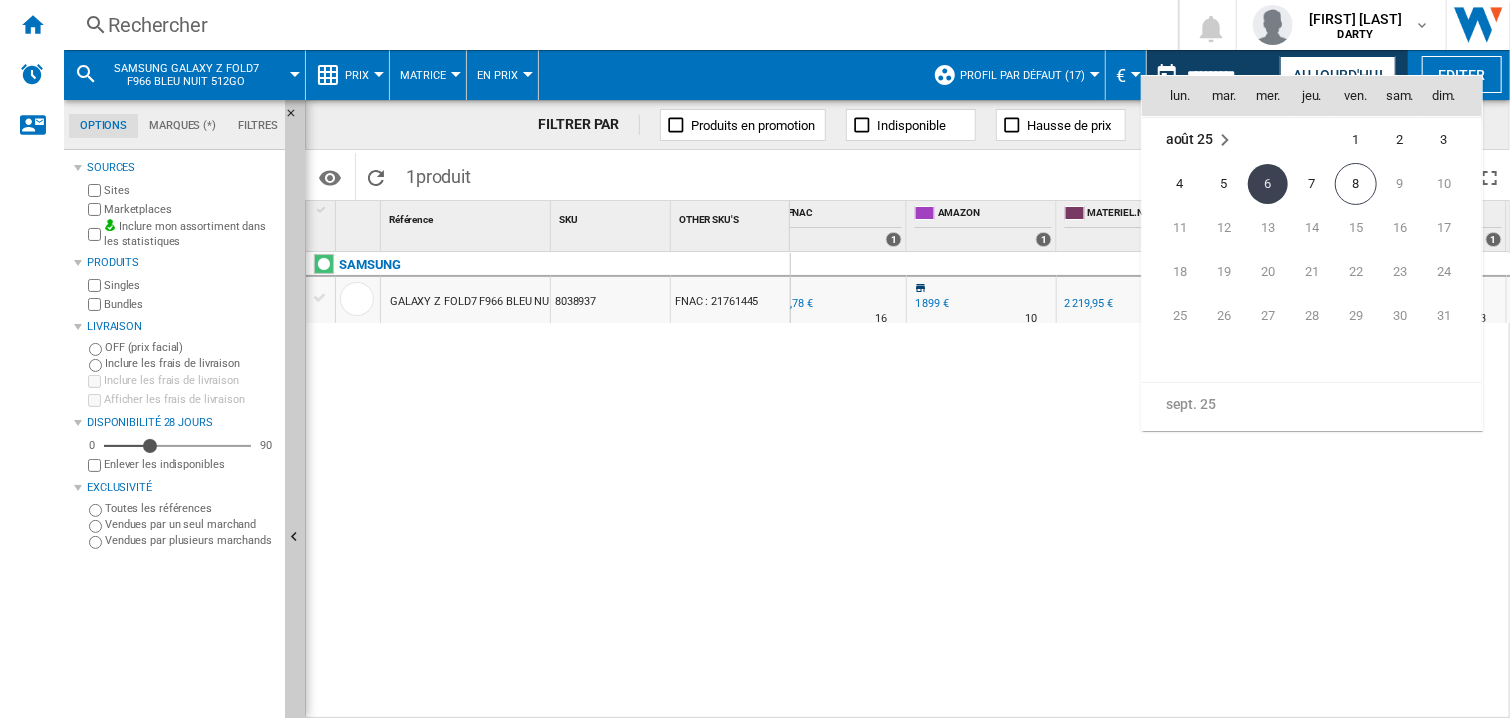 click on "7" at bounding box center [1312, 184] 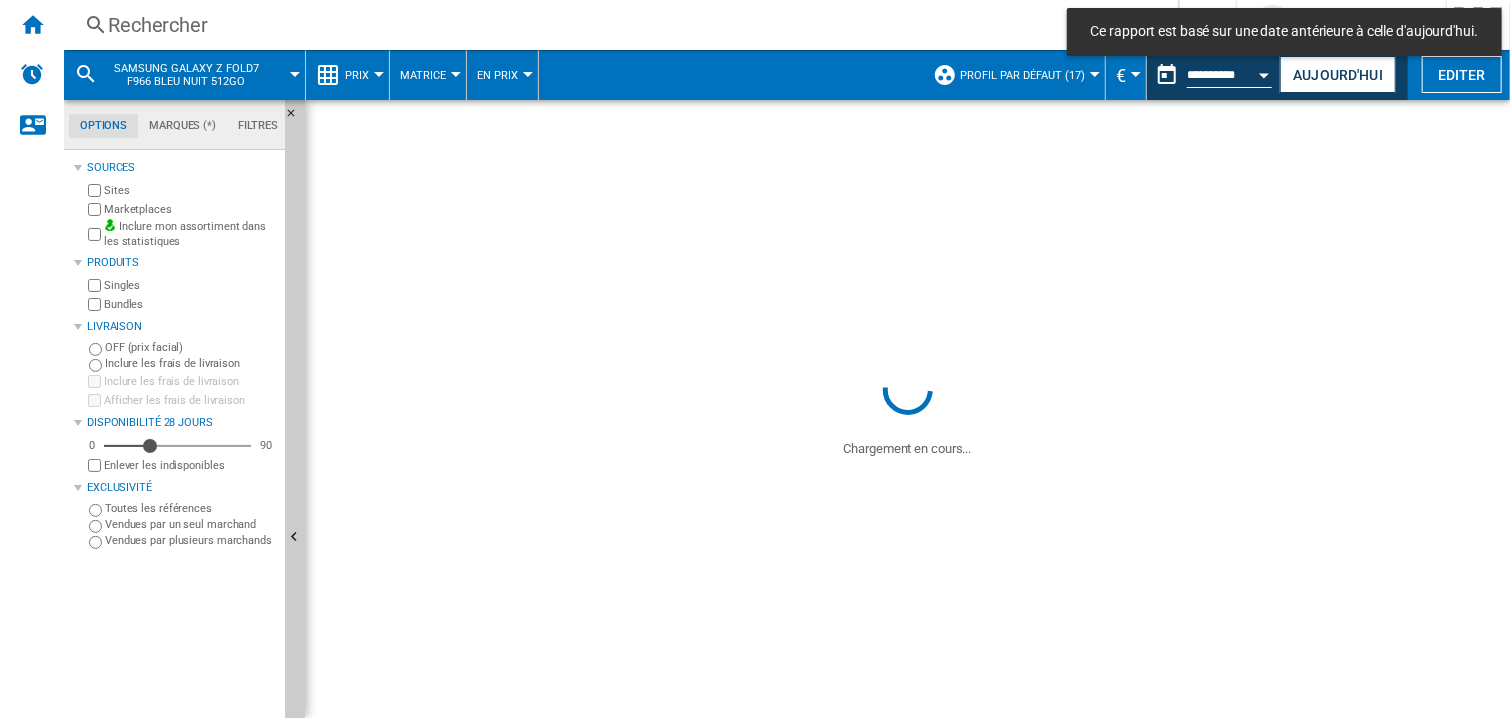 click on "Rechercher" at bounding box center (617, 25) 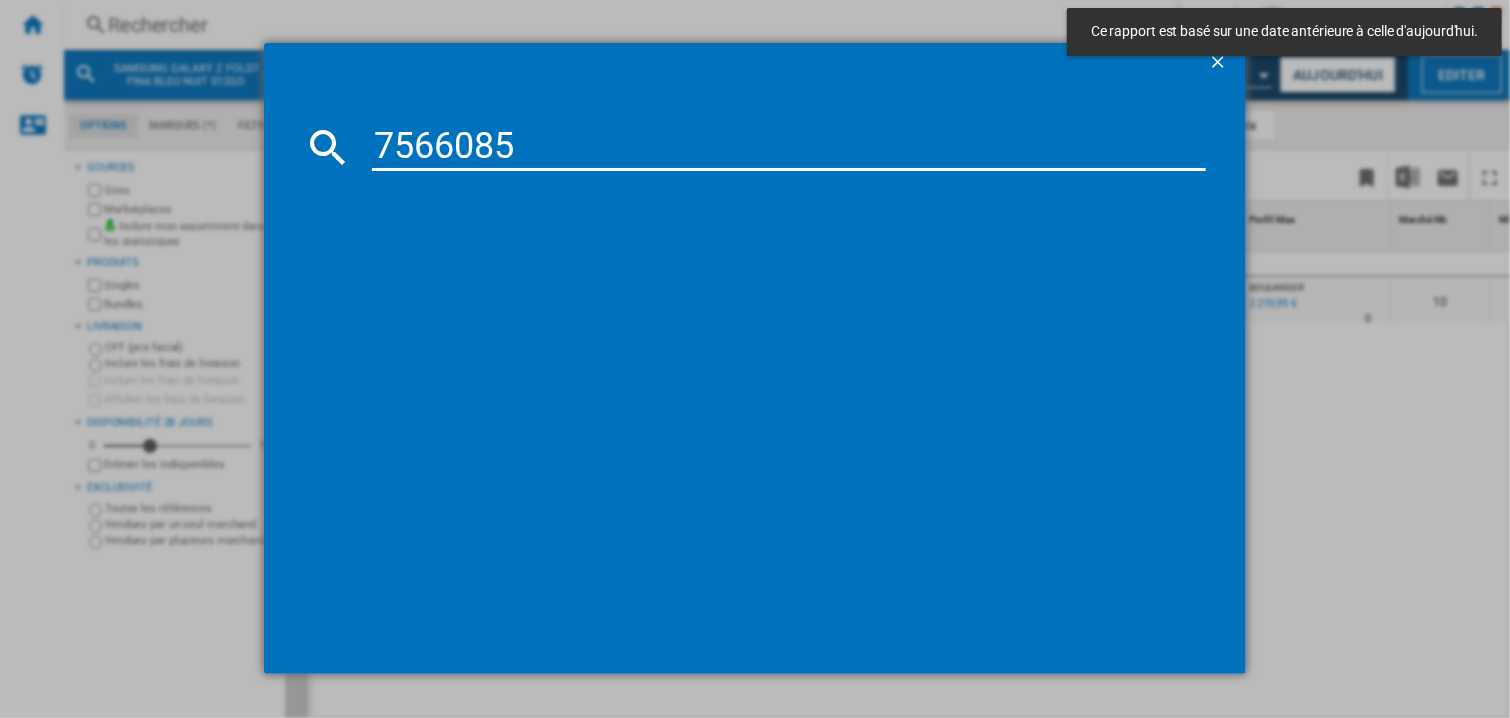 type on "7566085" 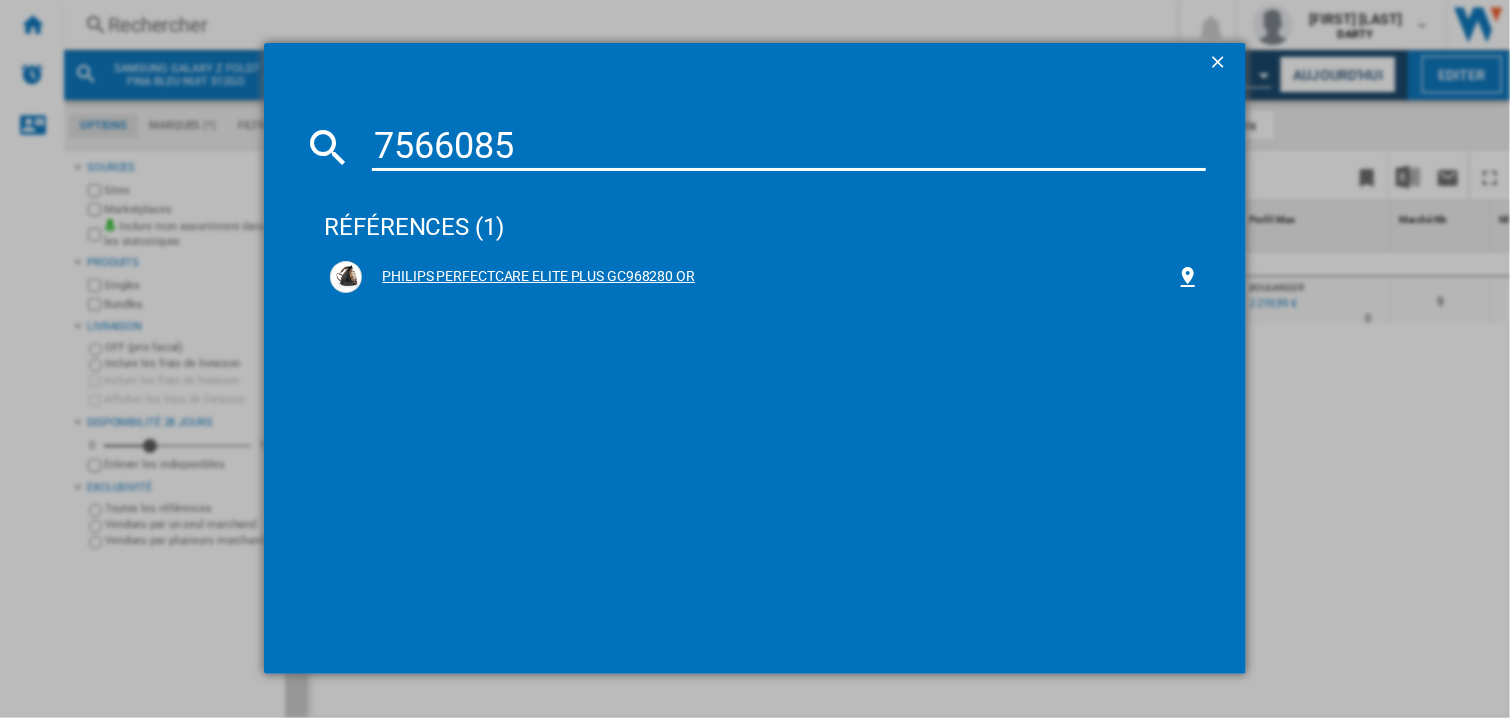 click on "PHILIPS PERFECTCARE ELITE PLUS GC968280 OR" at bounding box center [765, 277] 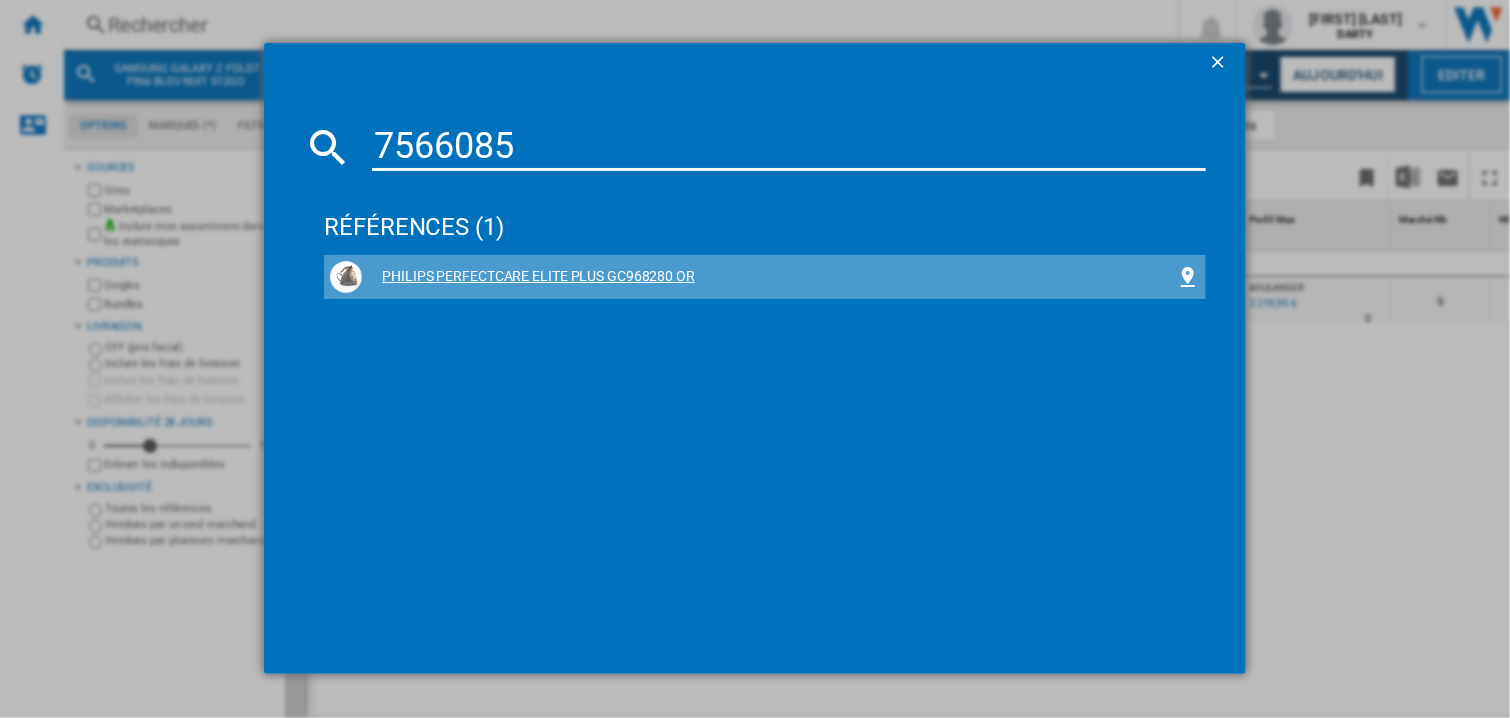 click on "PHILIPS PERFECTCARE ELITE PLUS GC968280 OR" at bounding box center (769, 277) 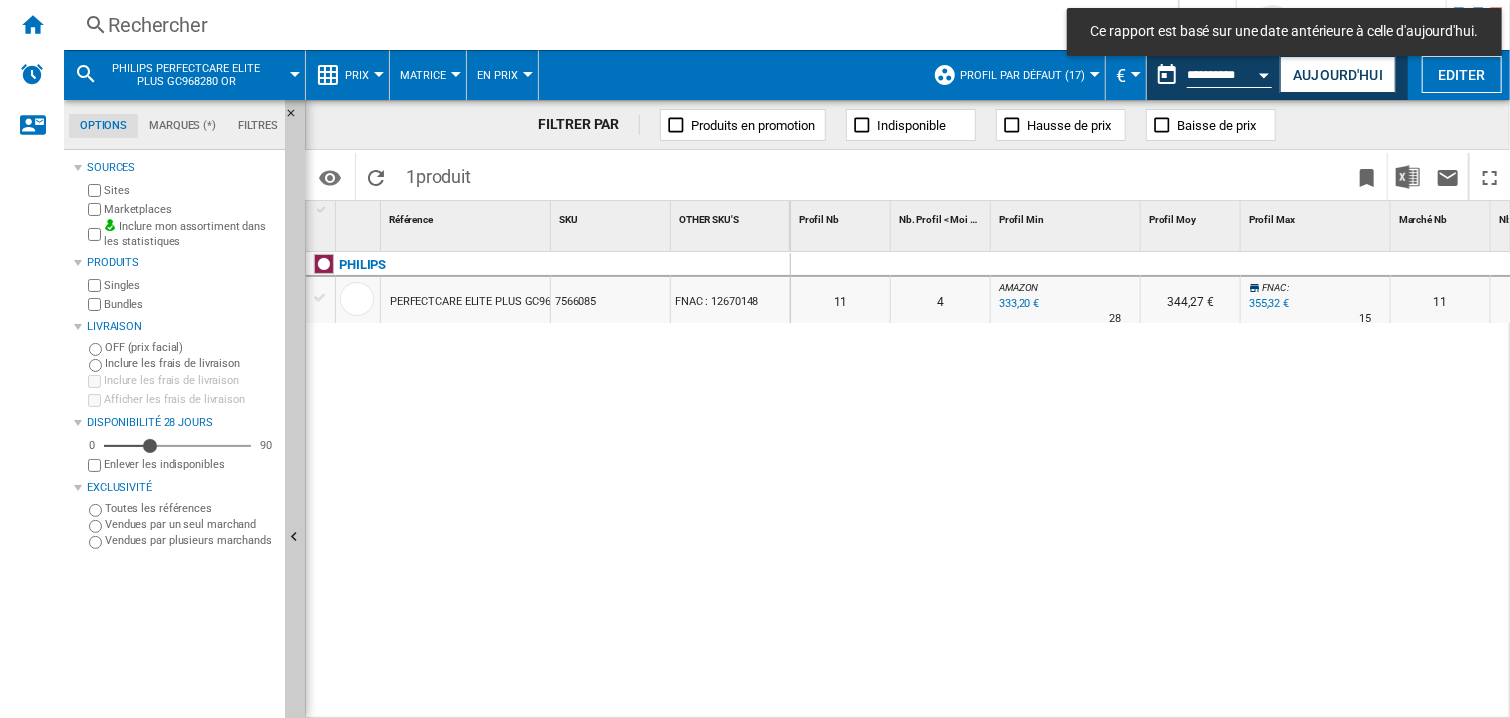 click on "Profil Min 1" at bounding box center [1066, 226] 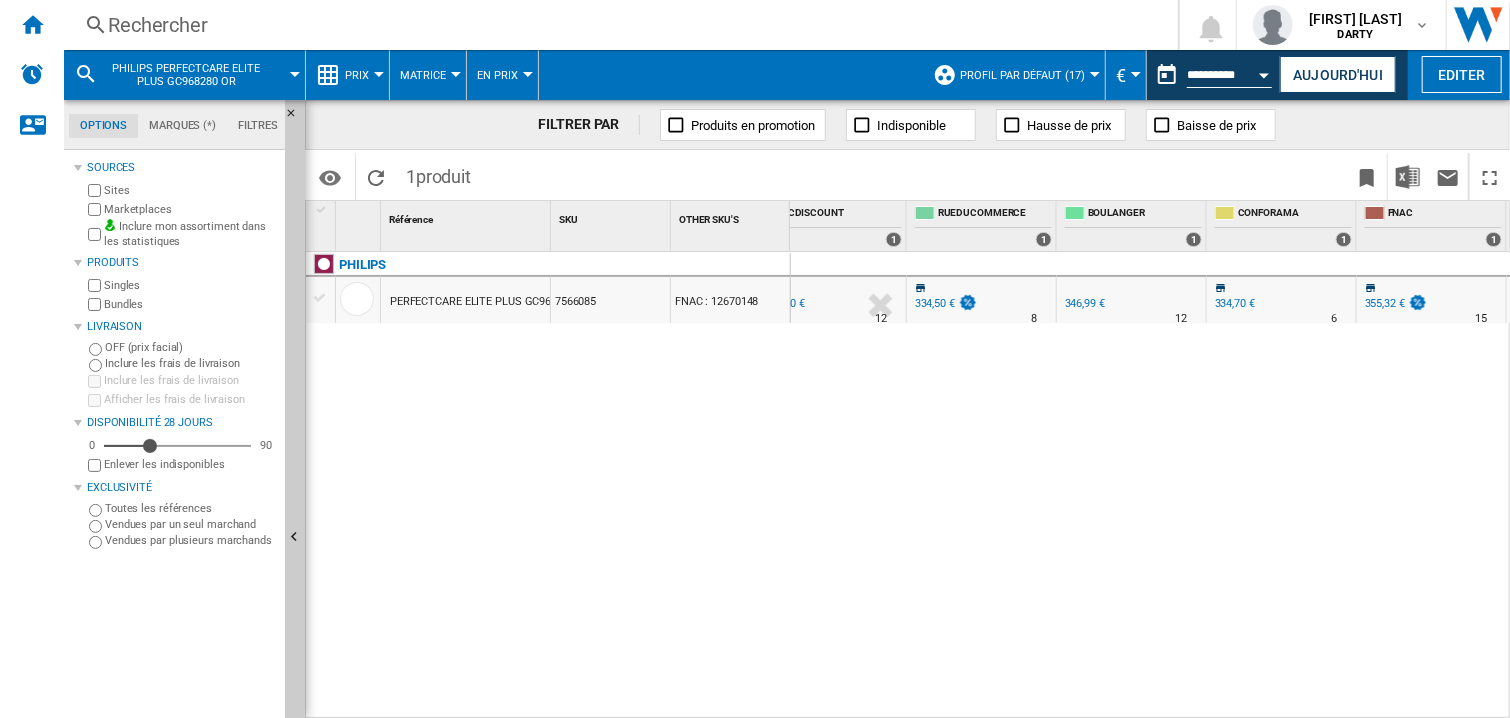 scroll, scrollTop: 0, scrollLeft: 803, axis: horizontal 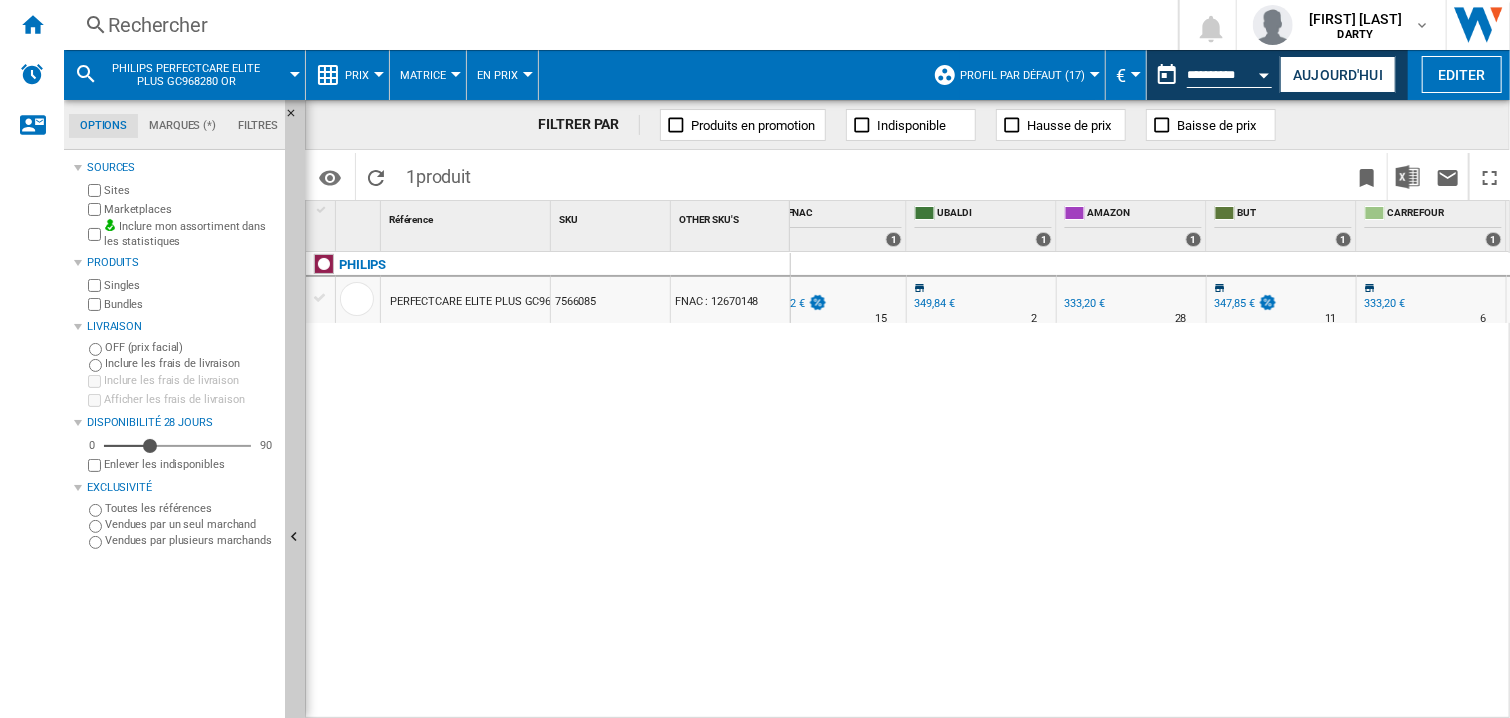 click on "AMAZON : -3.9 % 333,20 € 28 AMAZON : 344,27 € FNAC : +2.4 % 355,32 € N/A 15" at bounding box center [1151, 486] 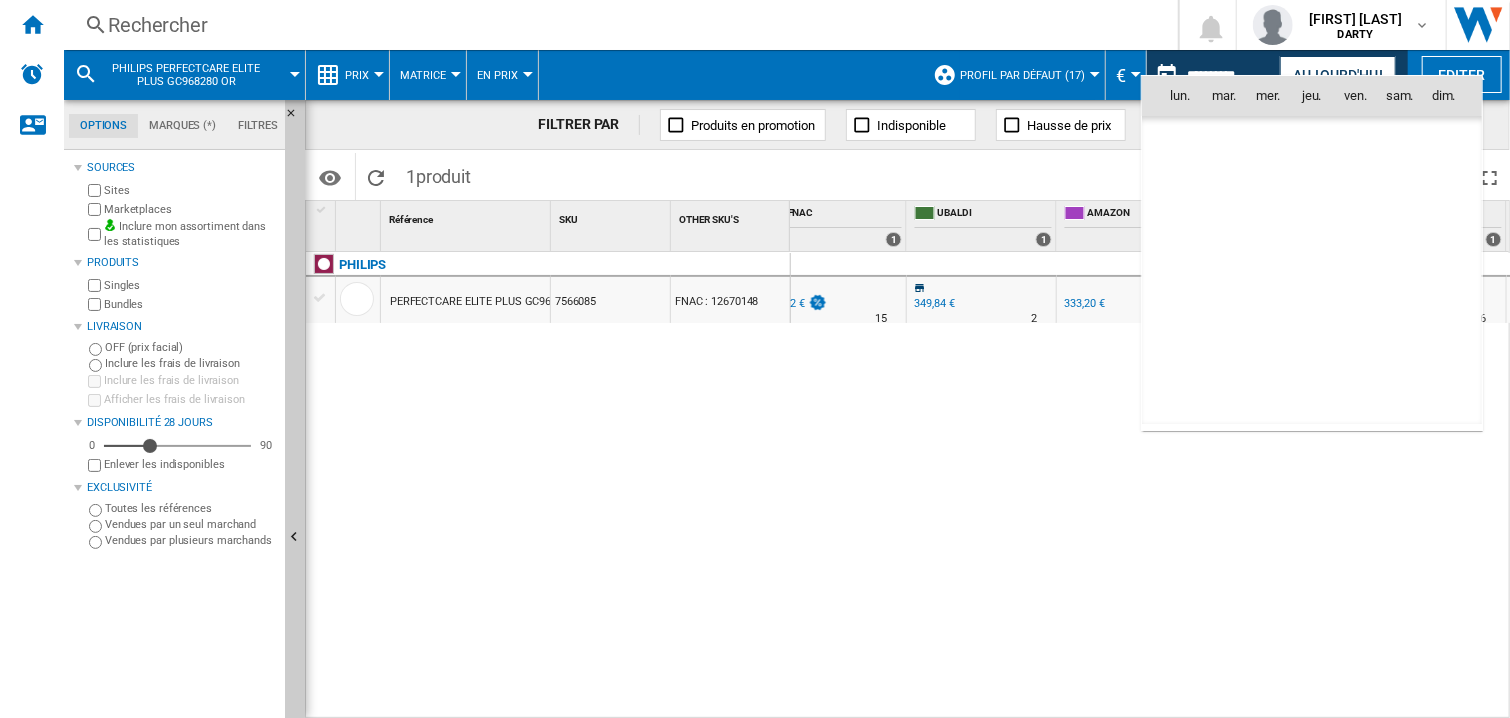 scroll, scrollTop: 9539, scrollLeft: 0, axis: vertical 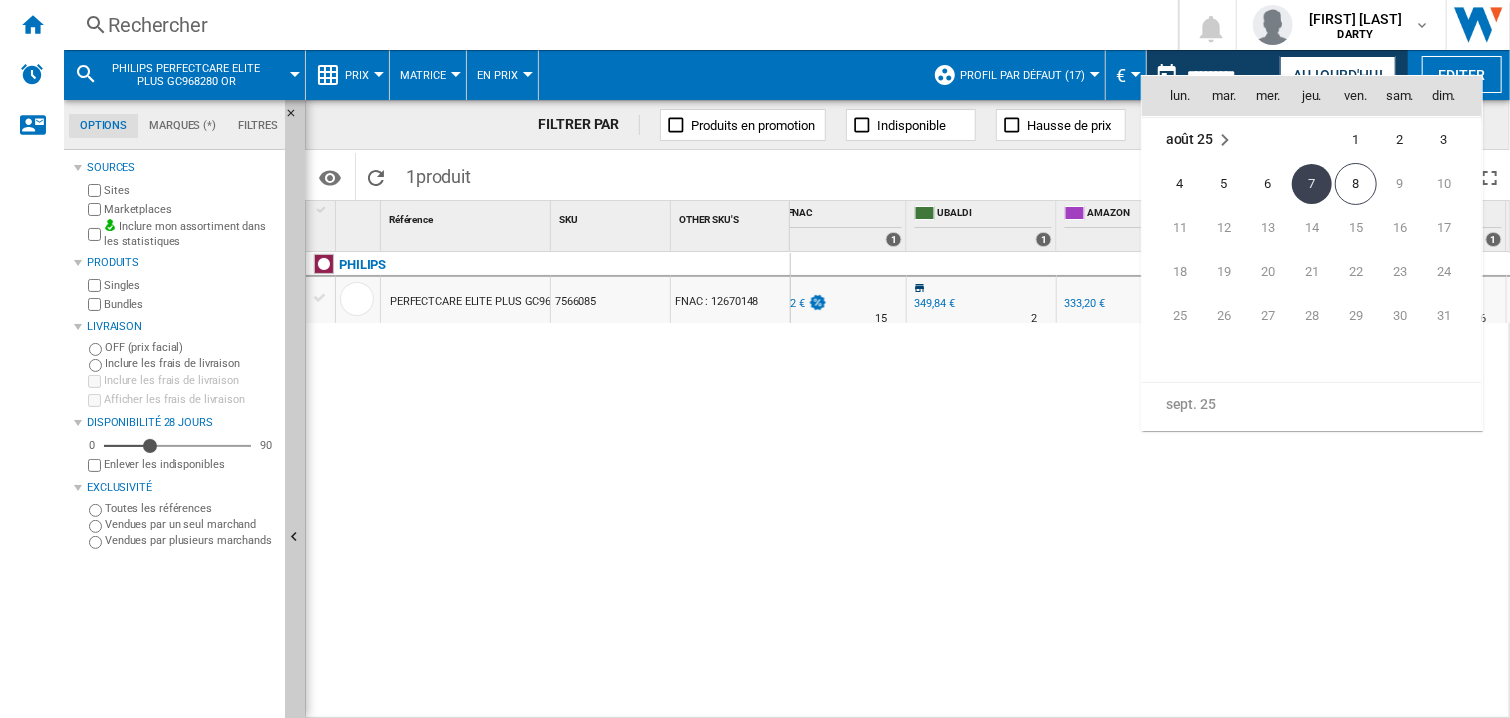 drag, startPoint x: 1280, startPoint y: 179, endPoint x: 1233, endPoint y: 148, distance: 56.302753 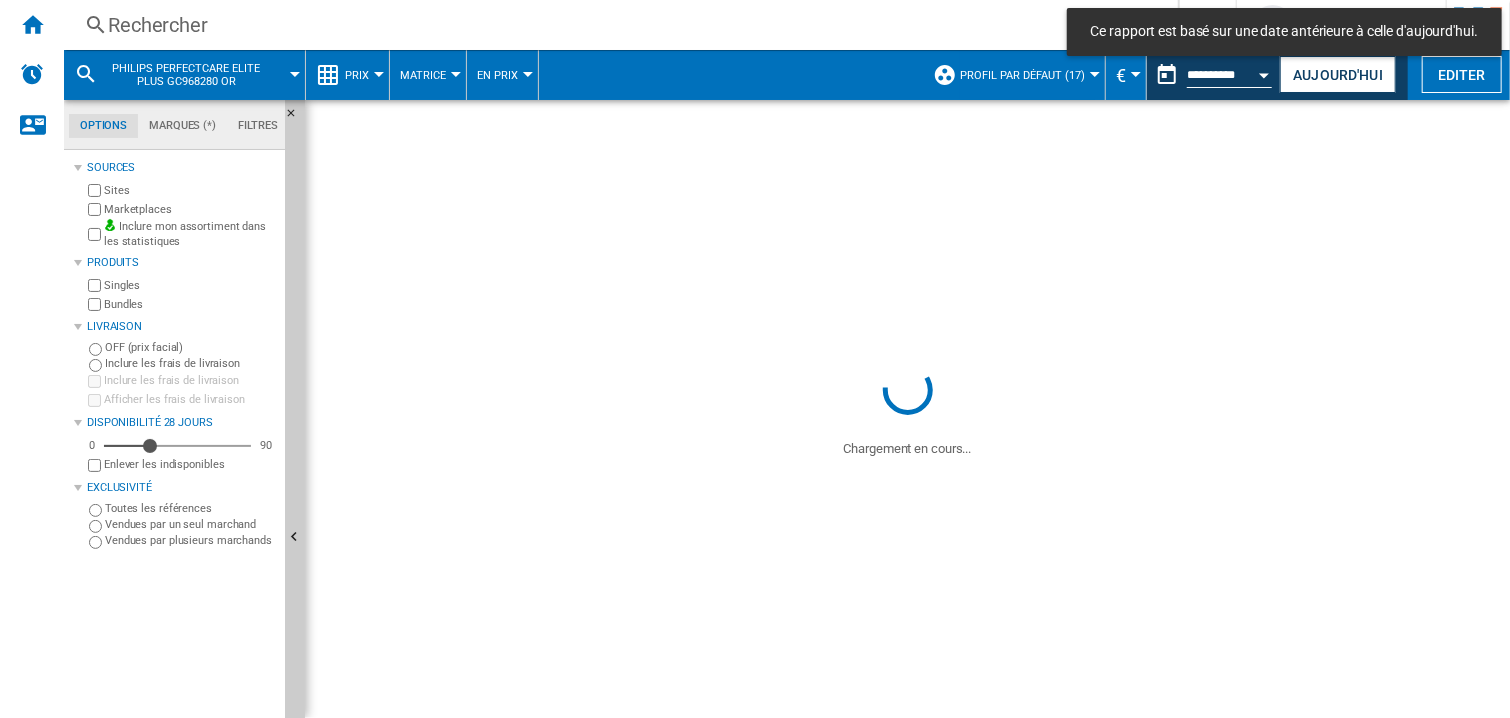 click on "Rechercher" at bounding box center [617, 25] 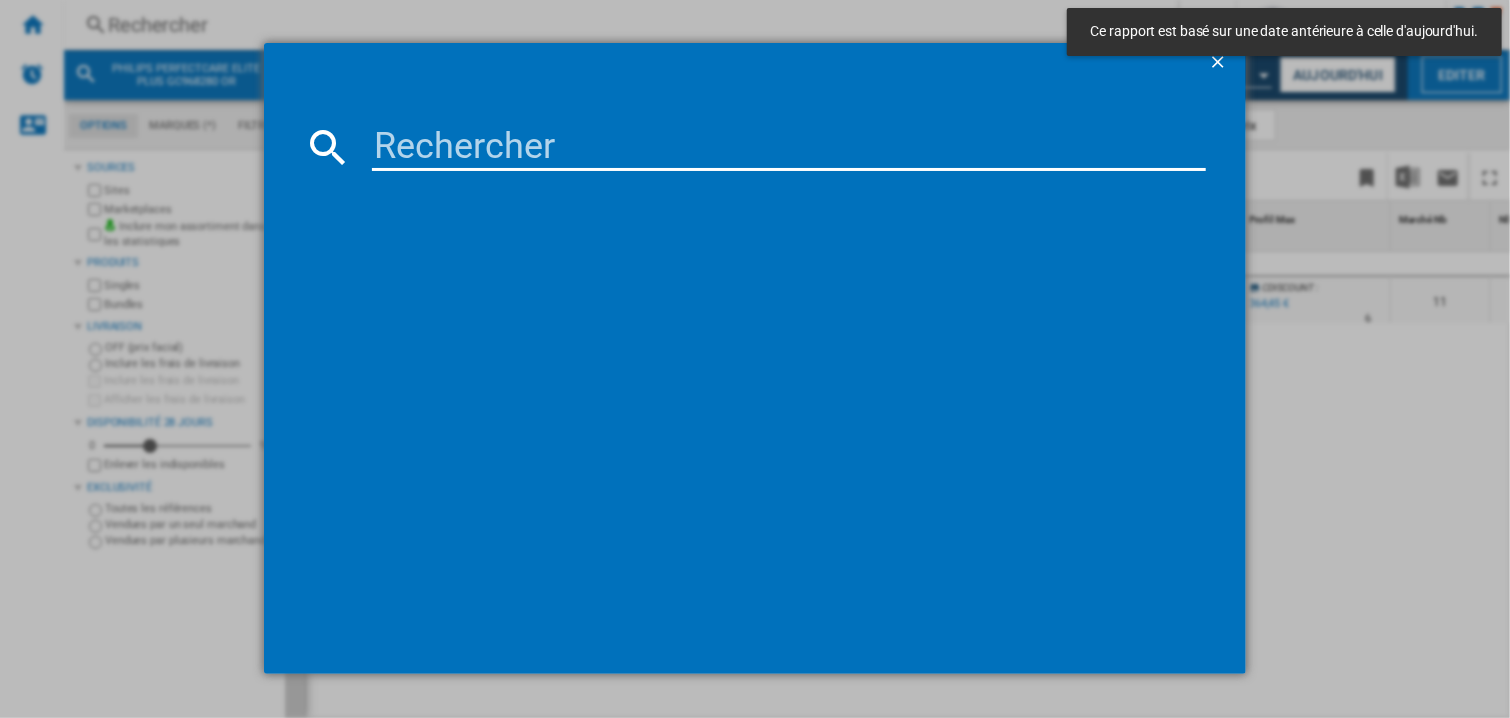 paste on "7860110" 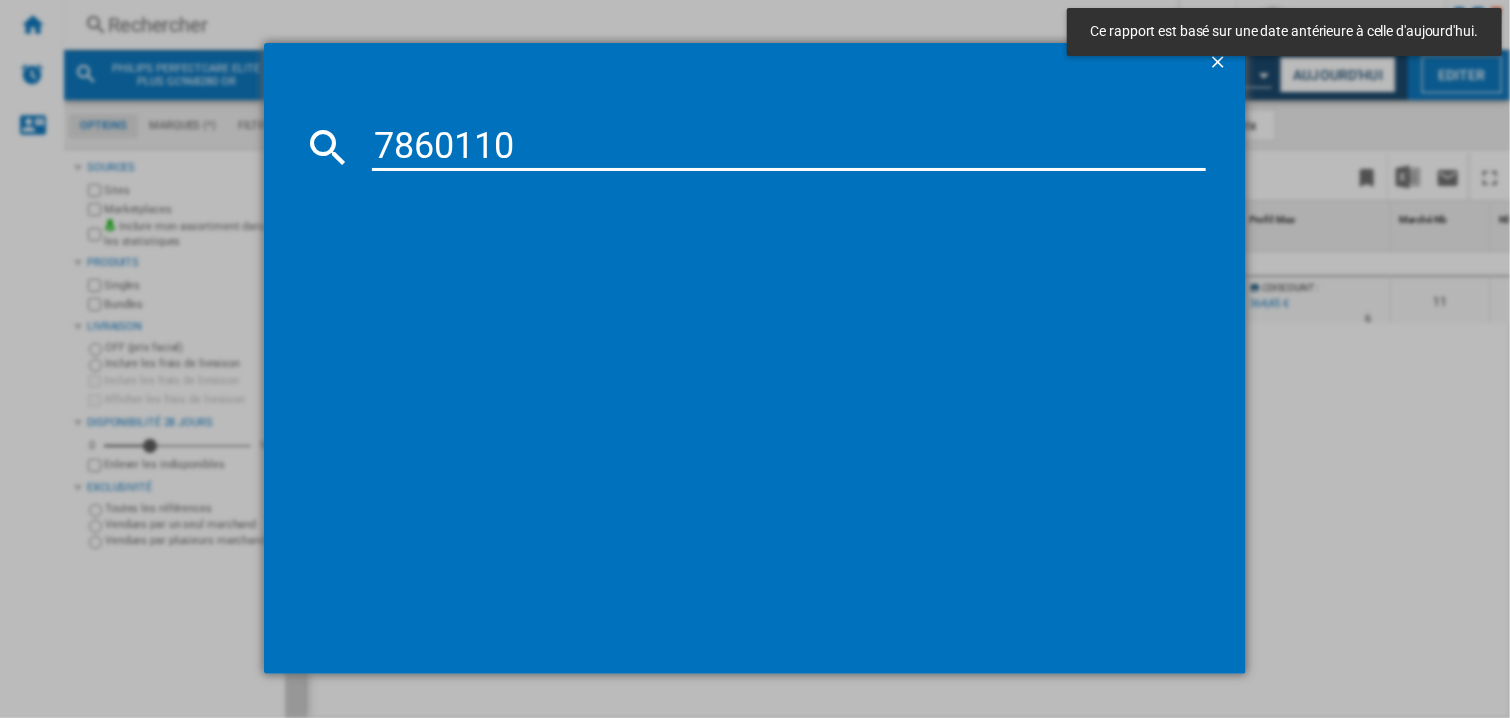 type on "7860110" 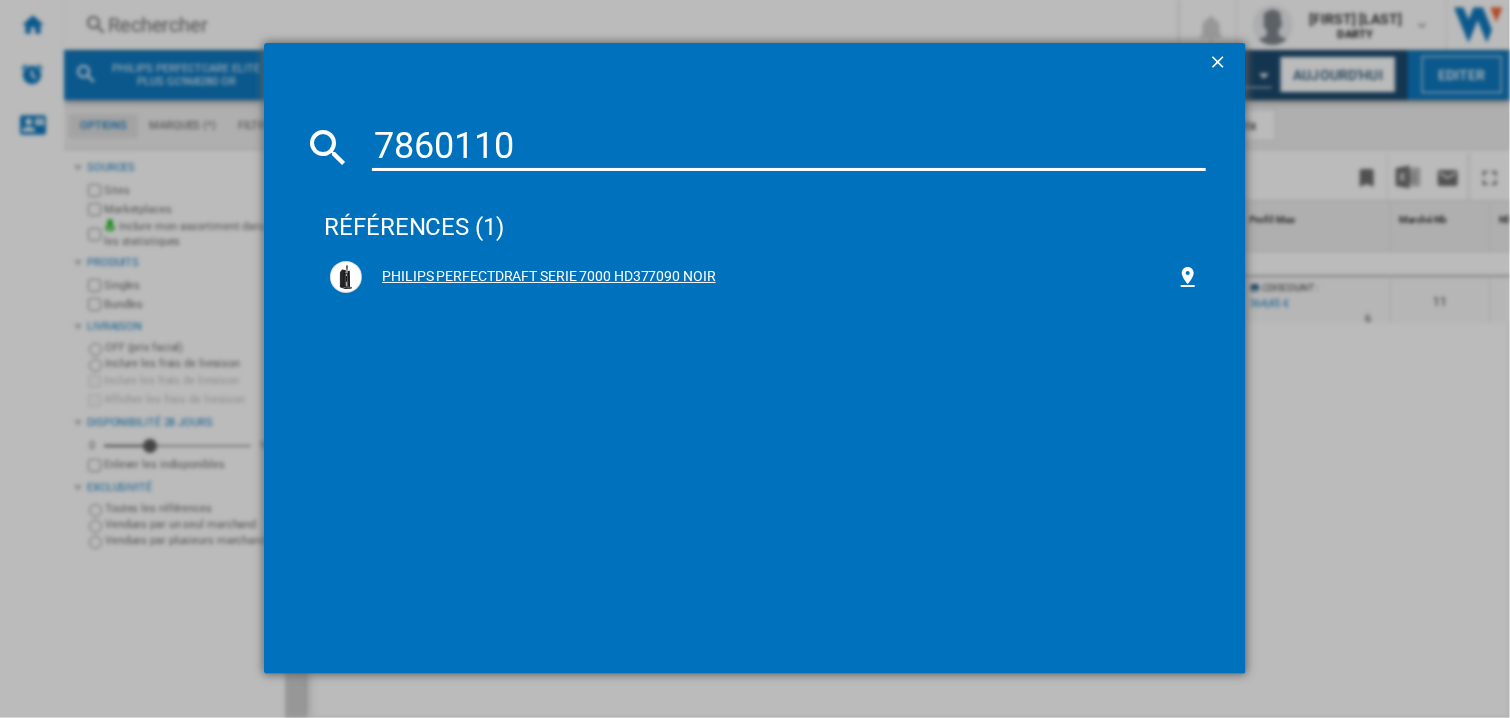 click on "PHILIPS PERFECTDRAFT SERIE 7000 HD377090 NOIR" at bounding box center [769, 277] 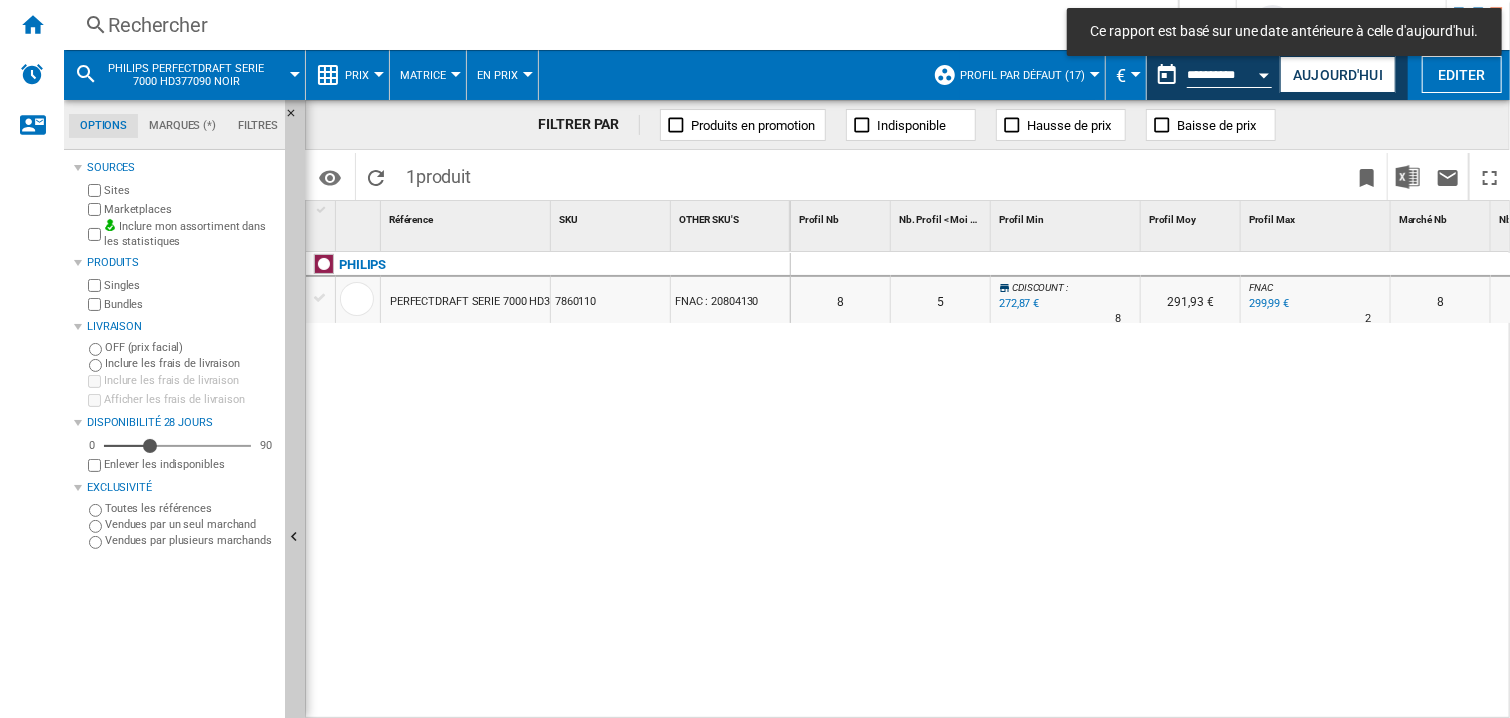 click on "CDISCOUNT : -9.0 % 272,87 € 8 FNAC : 0.0 % 299,99 € N/A 2 CDISCOUNT : 8 5" at bounding box center [1151, 486] 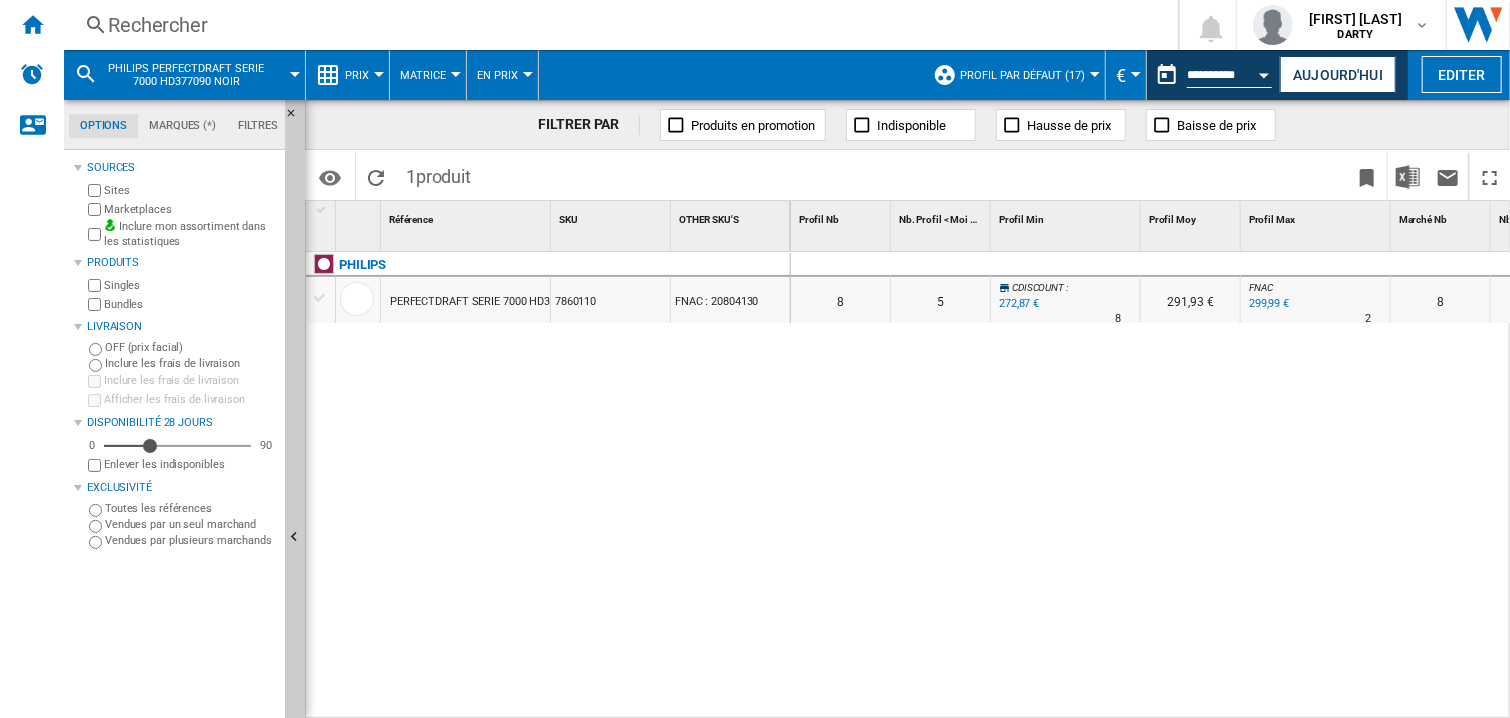 click on "CDISCOUNT : -9.0 % 272,87 € 8 FNAC : 0.0 % 299,99 € N/A 2 CDISCOUNT : 8 5" at bounding box center (1151, 486) 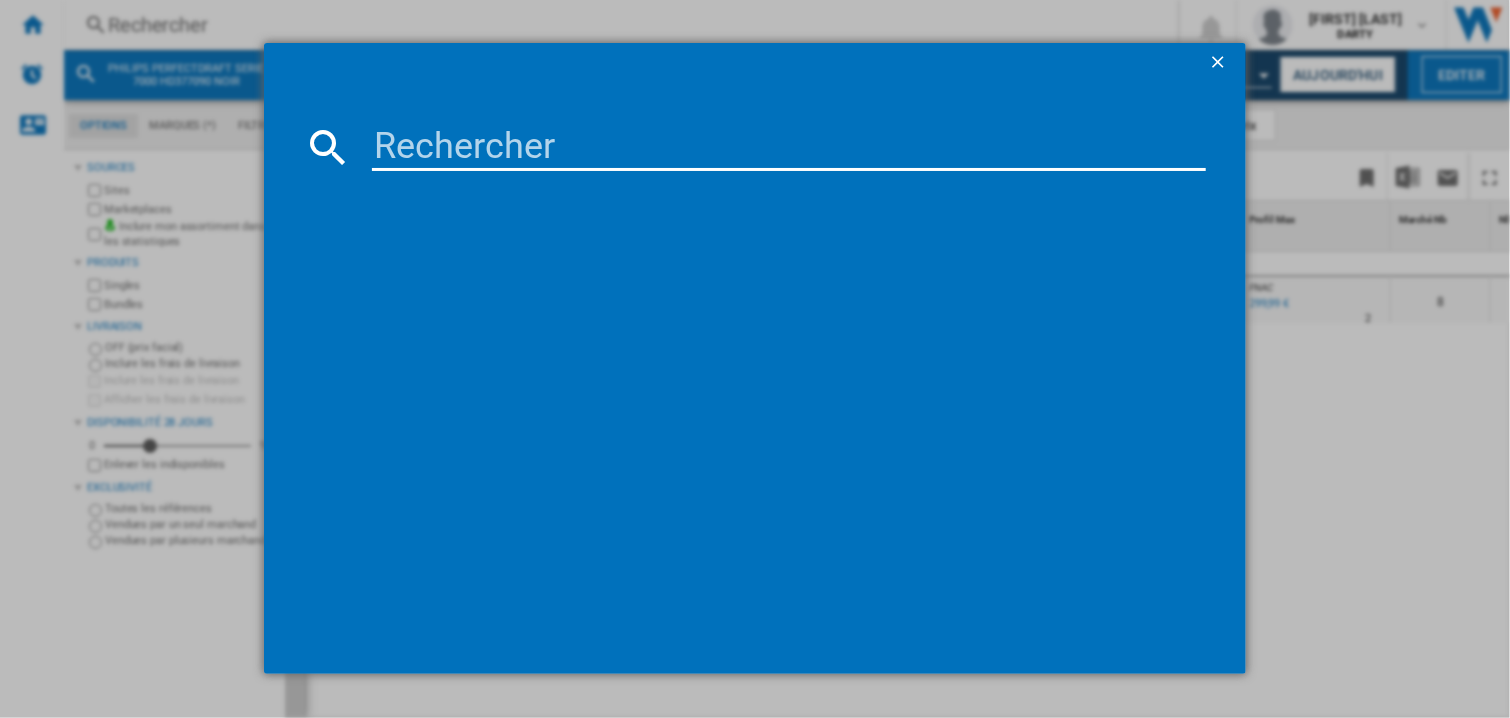 type on "7566085" 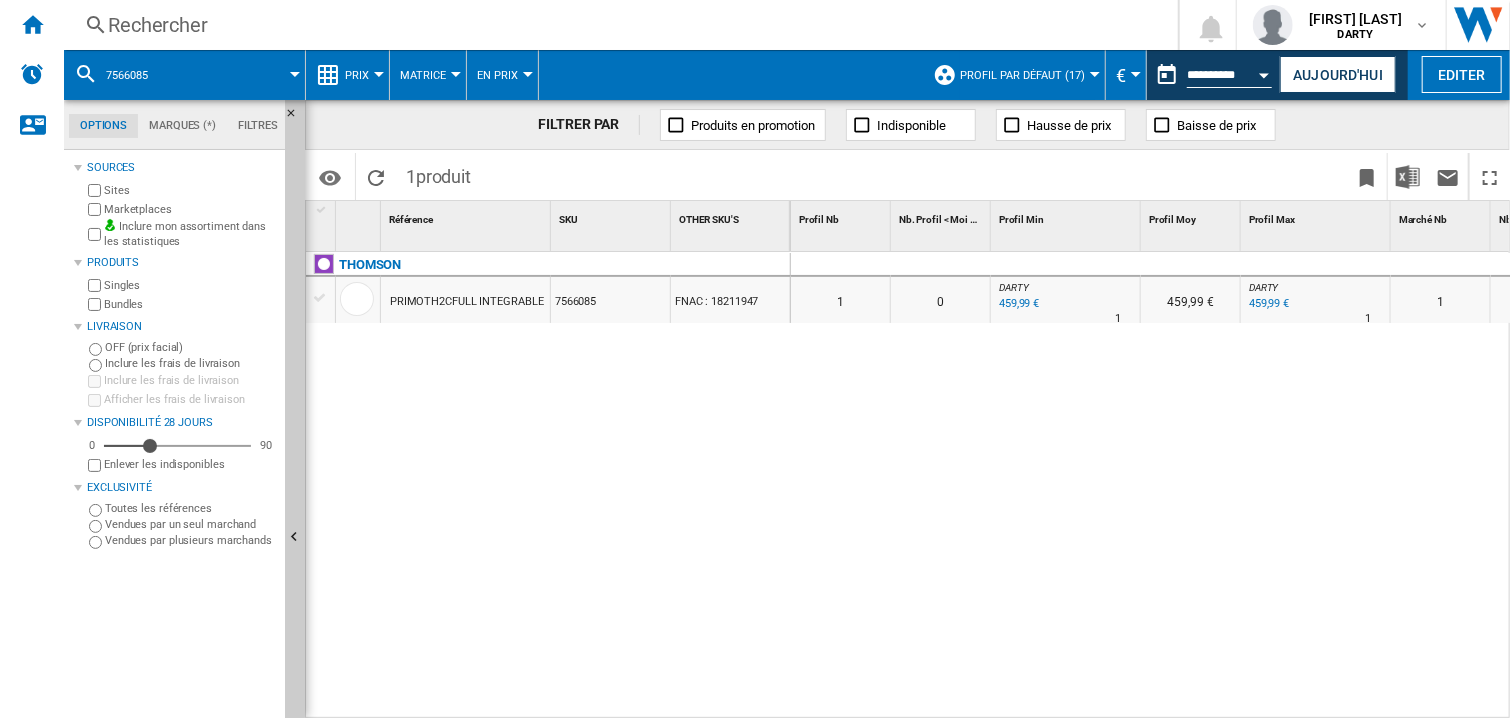 click at bounding box center (1066, 265) 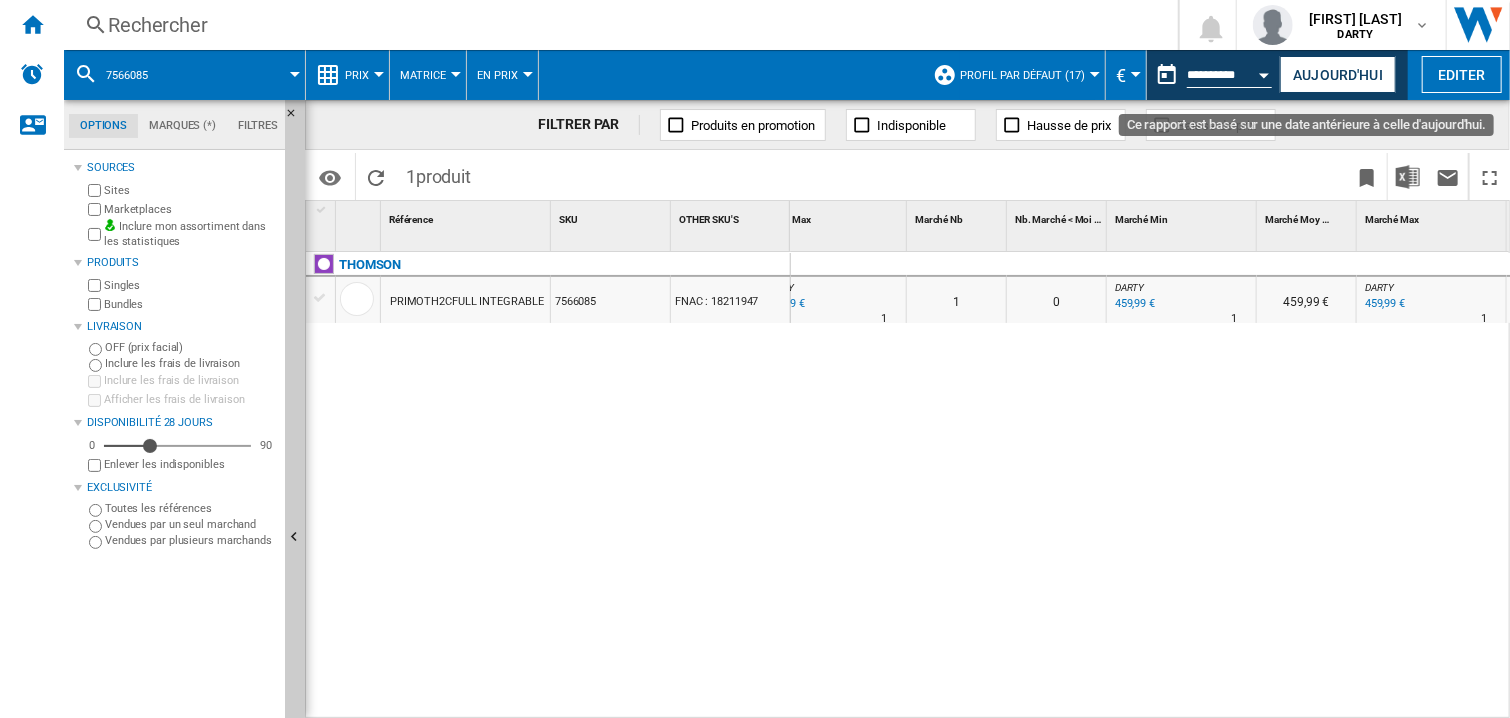 click at bounding box center (1265, 75) 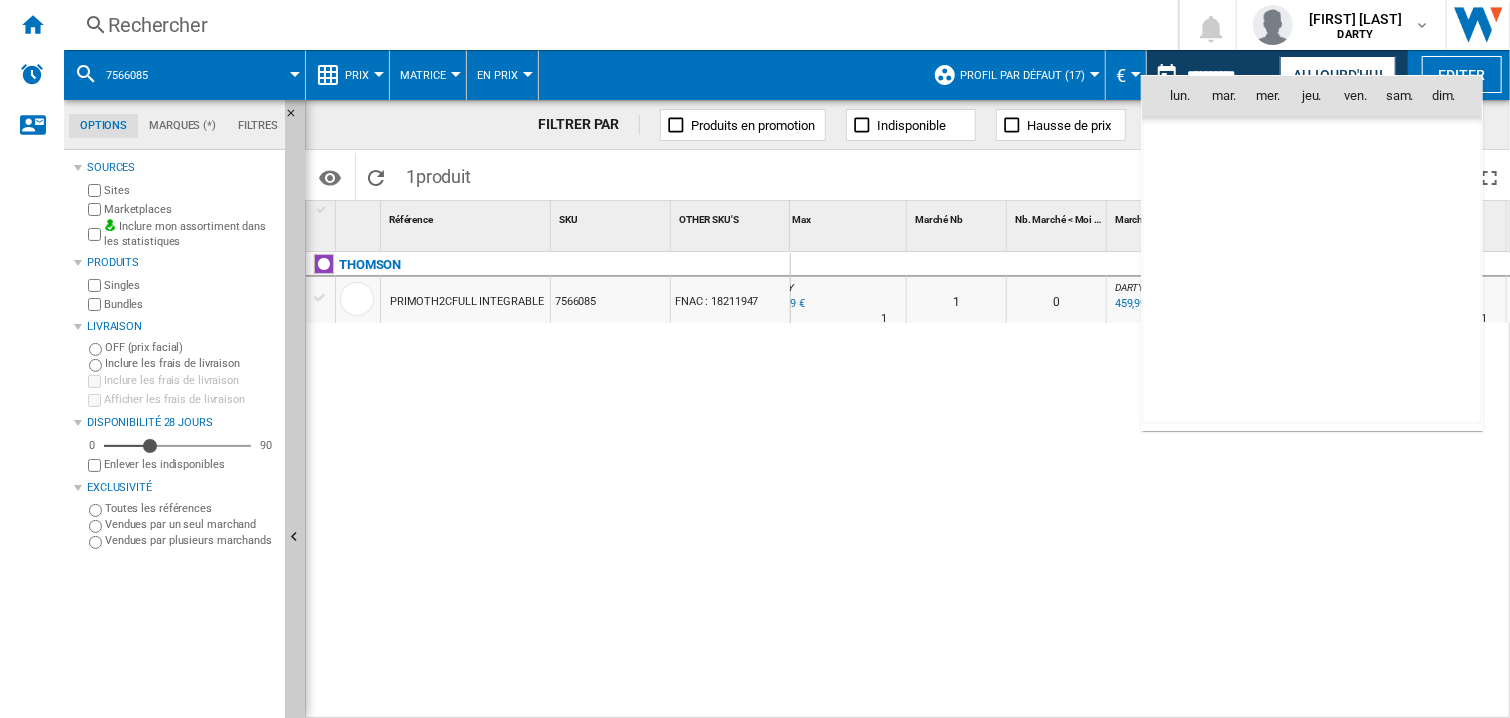 scroll, scrollTop: 9539, scrollLeft: 0, axis: vertical 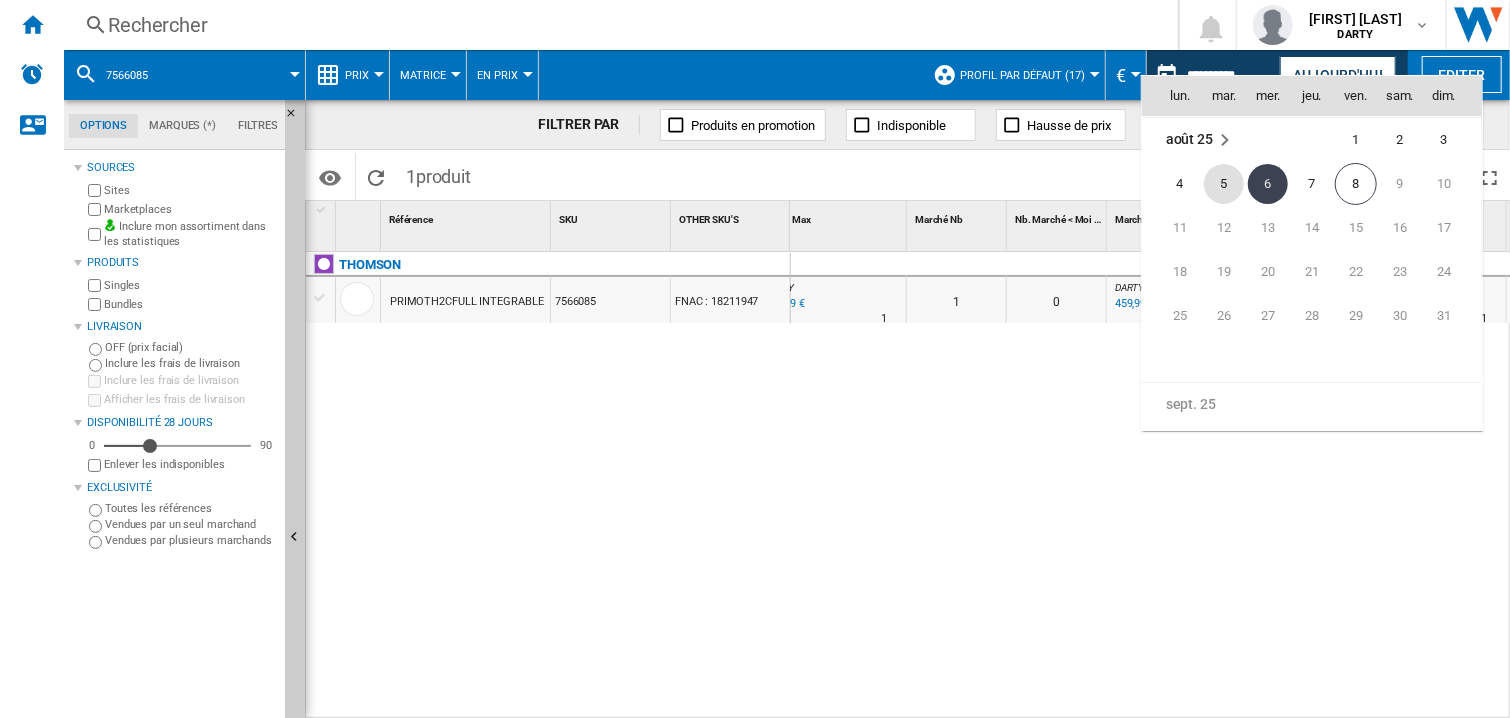 click on "5" at bounding box center [1224, 184] 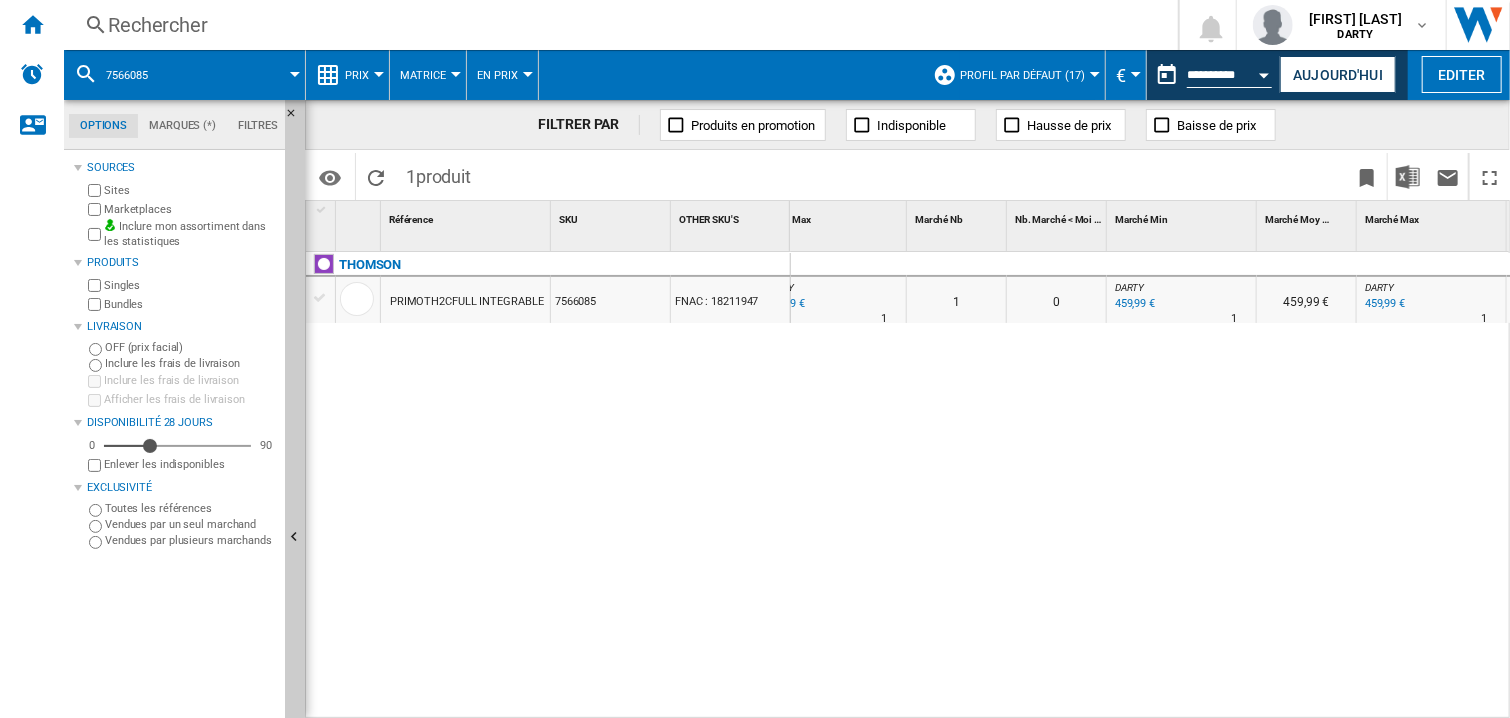 type on "**********" 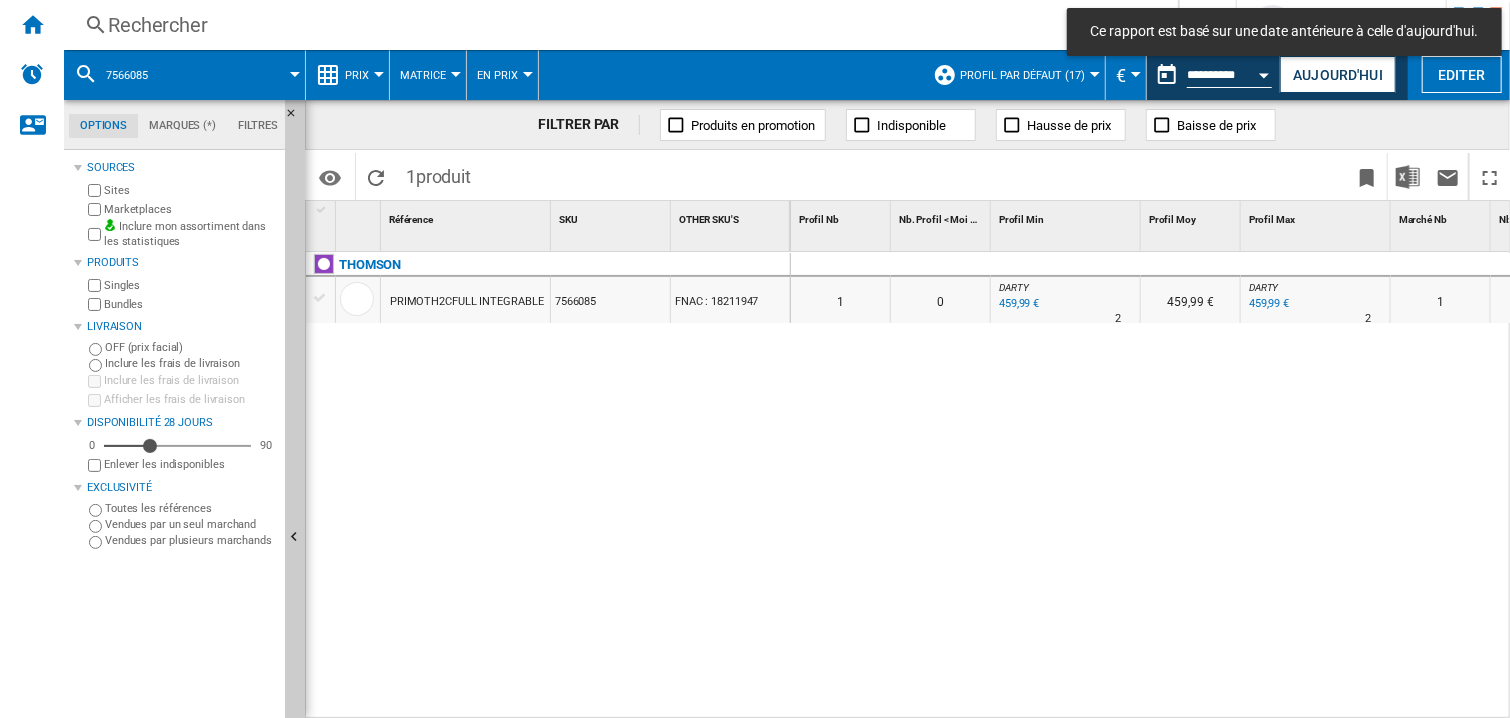 click at bounding box center (1316, 265) 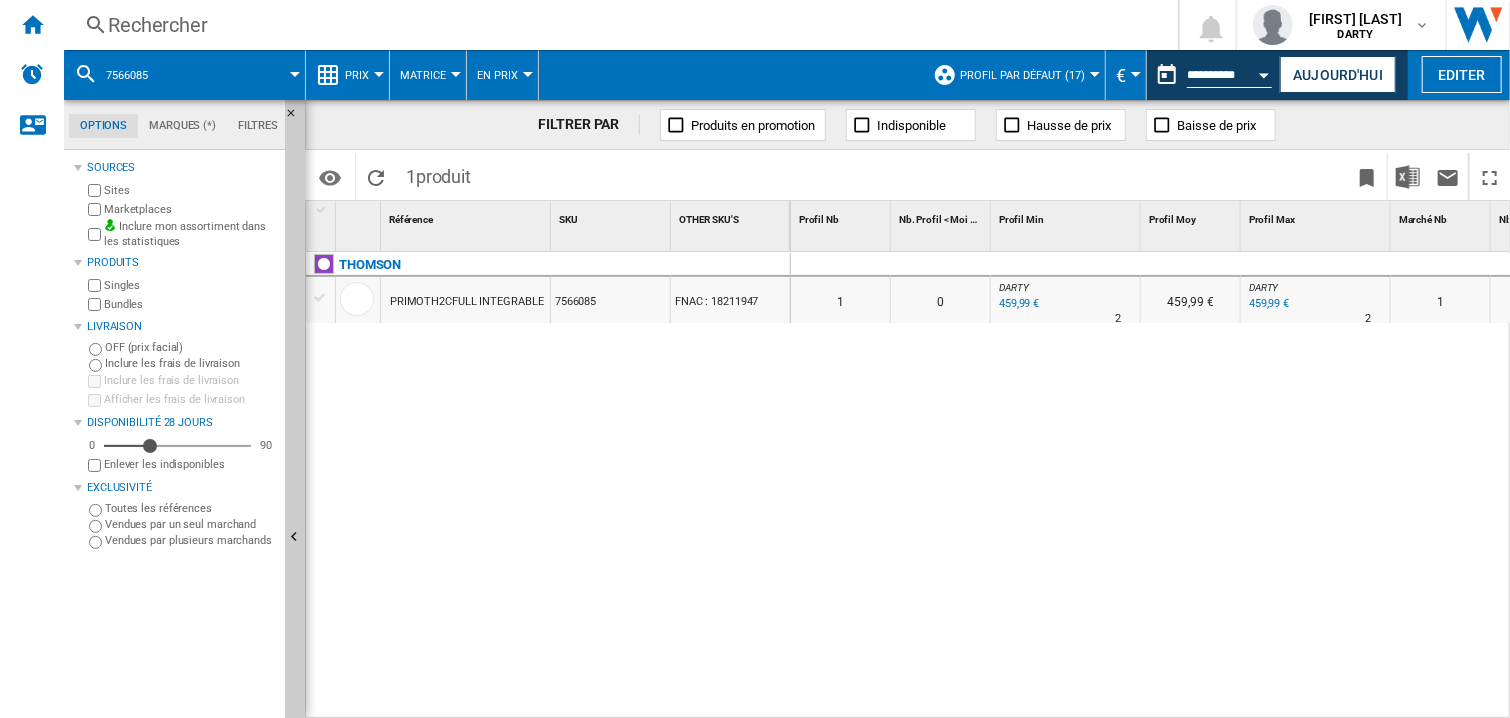scroll, scrollTop: 0, scrollLeft: 484, axis: horizontal 